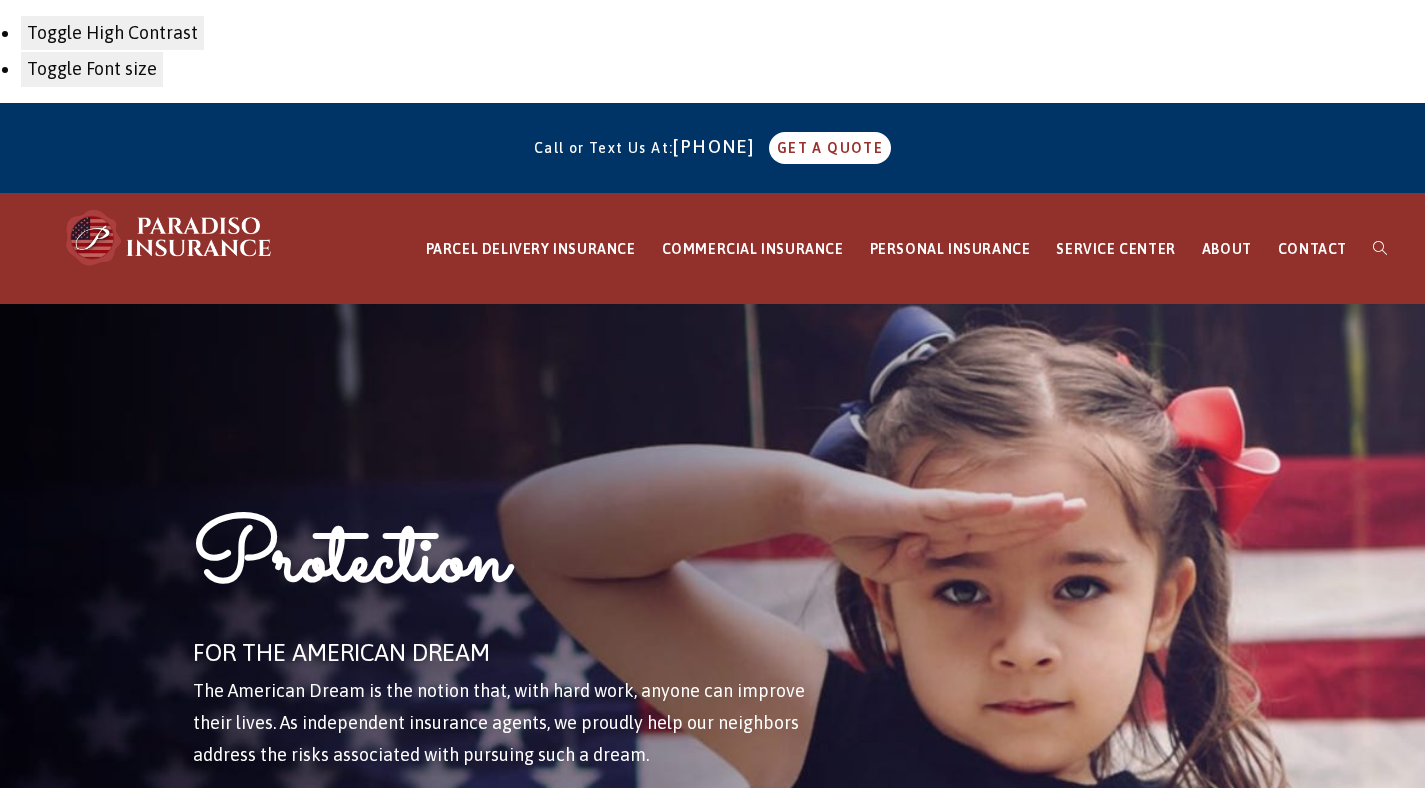 scroll, scrollTop: 0, scrollLeft: 0, axis: both 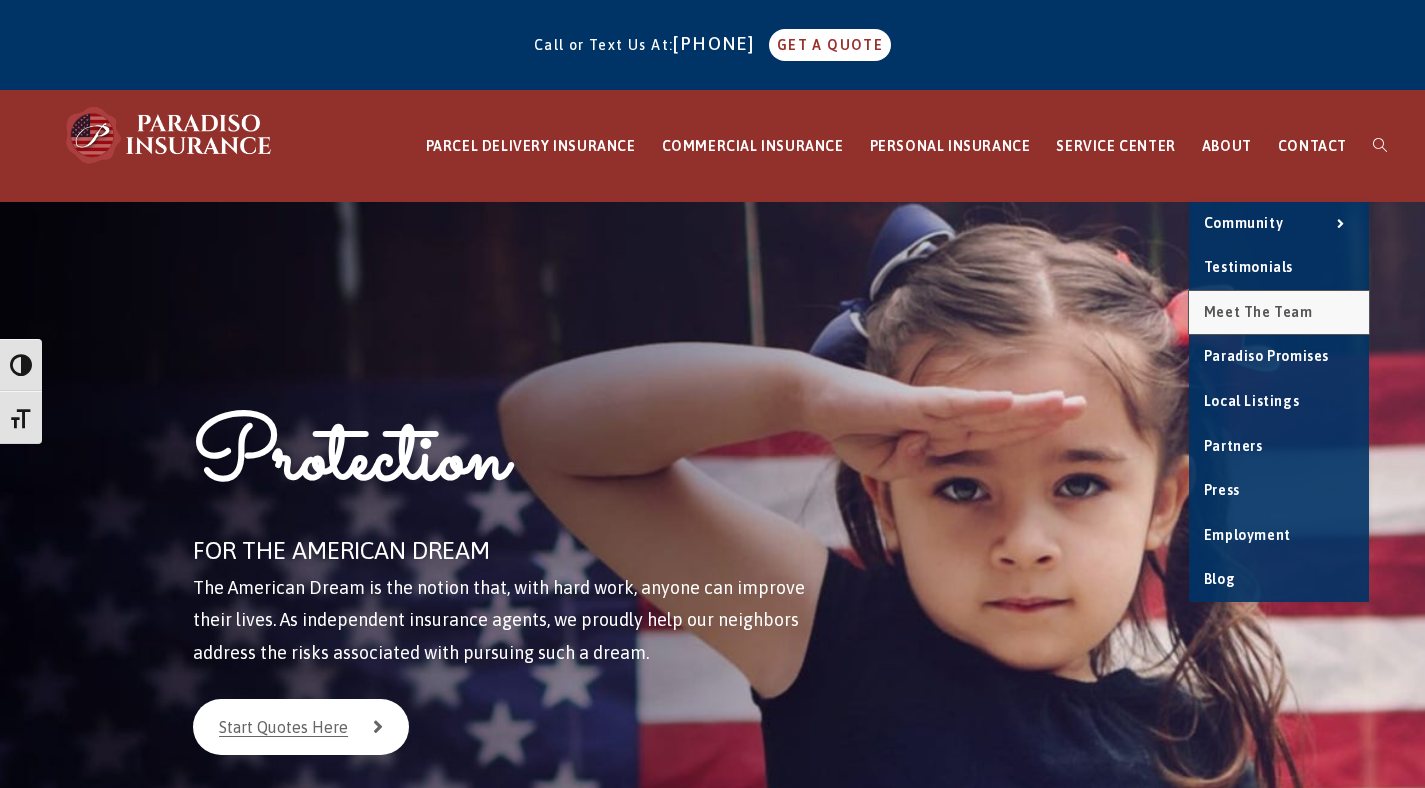 click on "Meet the Team" at bounding box center [1258, 312] 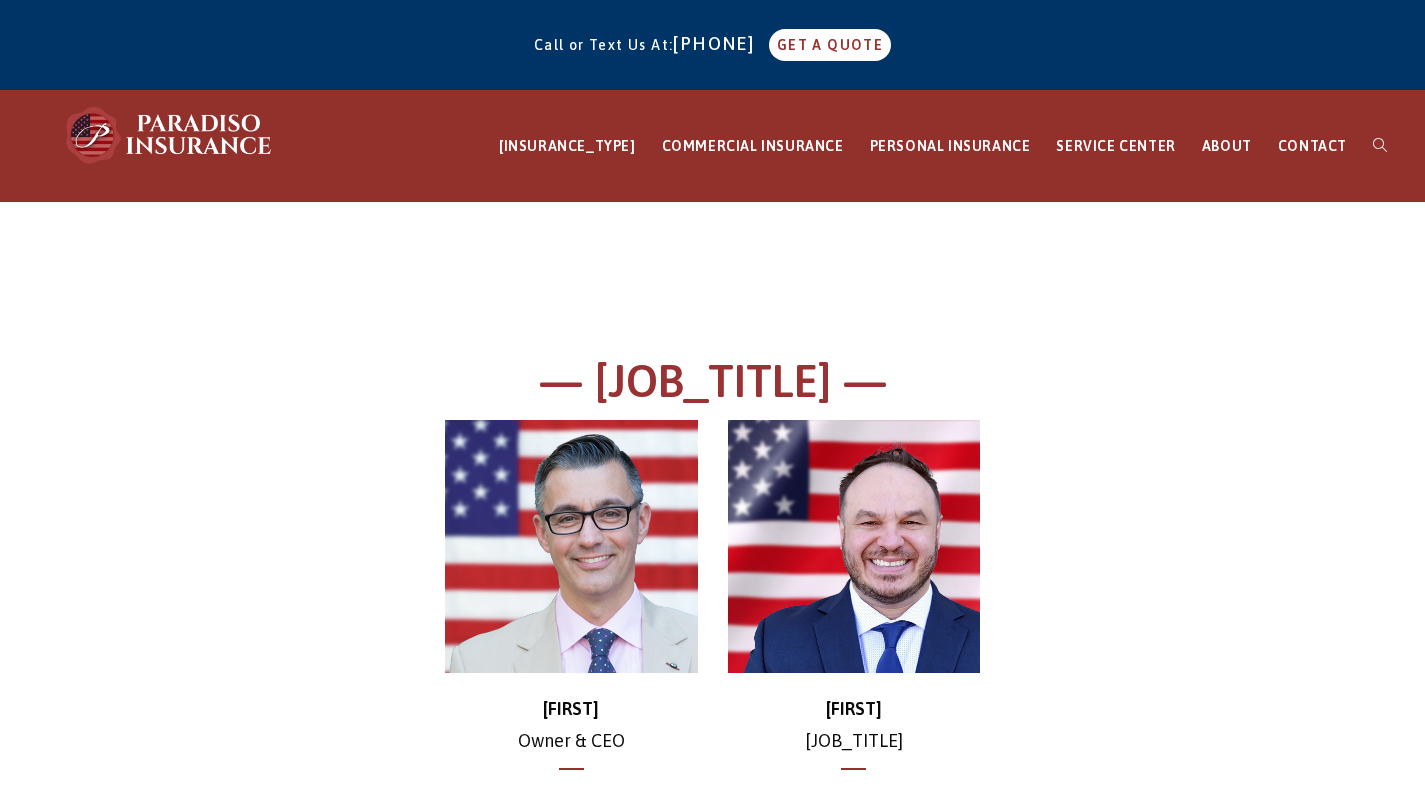 scroll, scrollTop: 771, scrollLeft: 0, axis: vertical 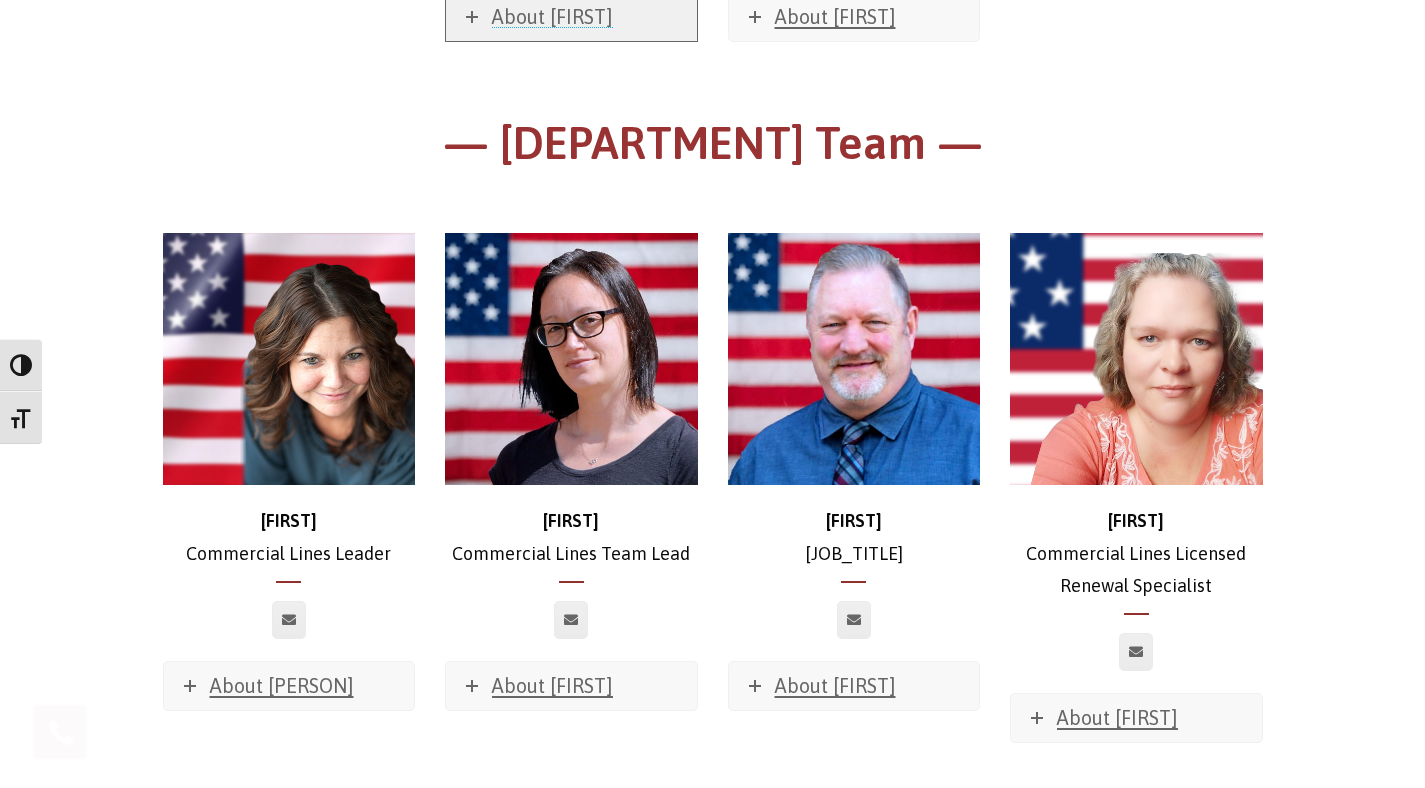 click on "About [FIRST]" at bounding box center (571, 17) 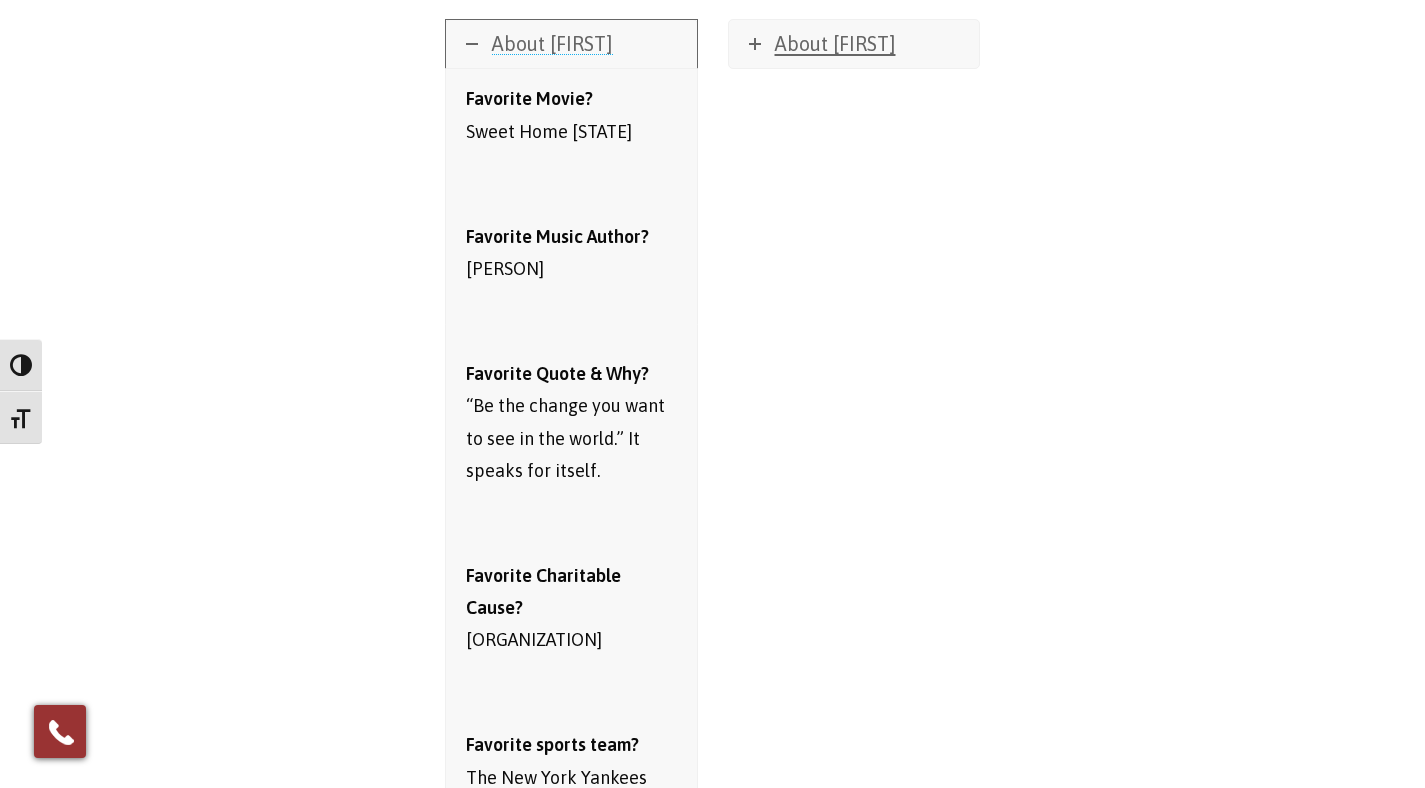 scroll, scrollTop: 772, scrollLeft: 0, axis: vertical 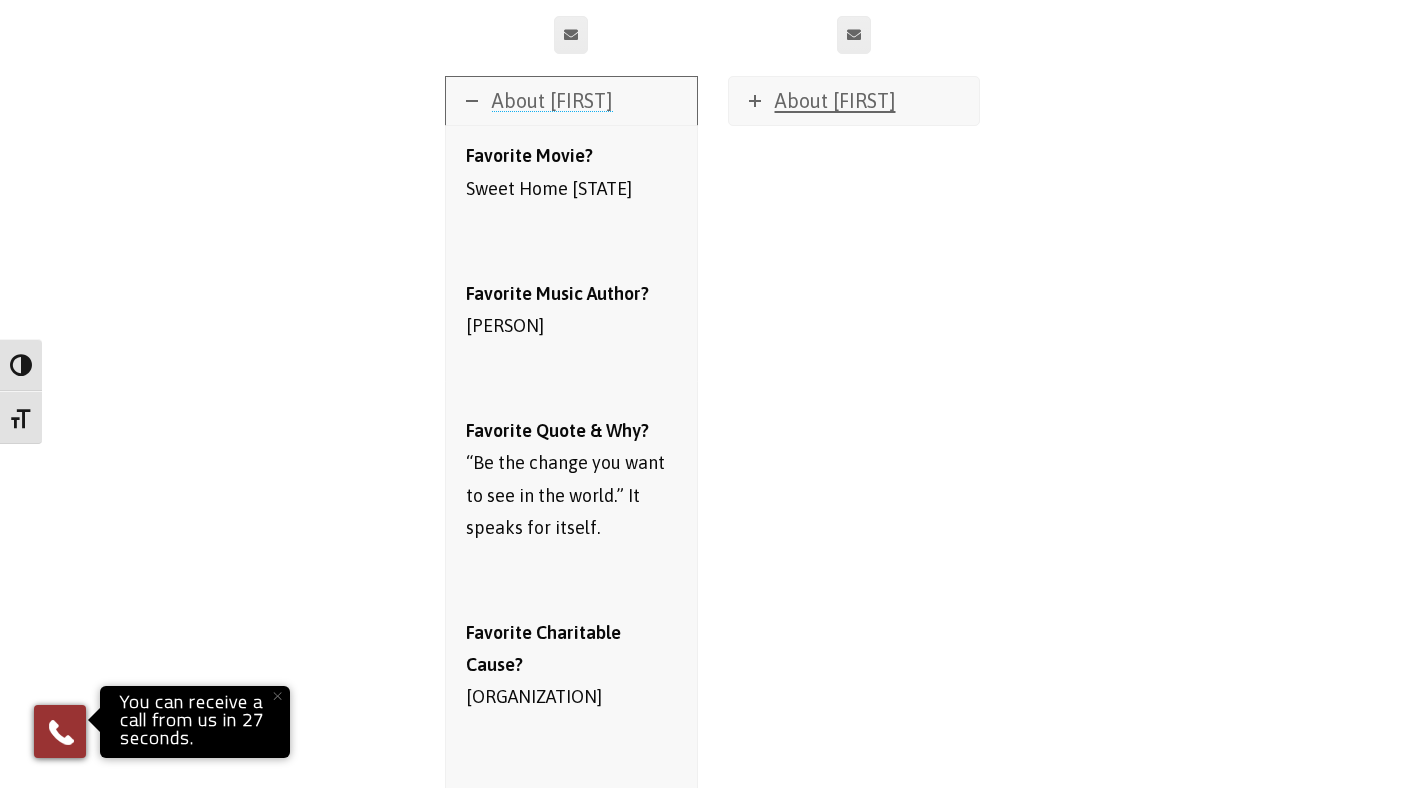 click at bounding box center (472, 101) 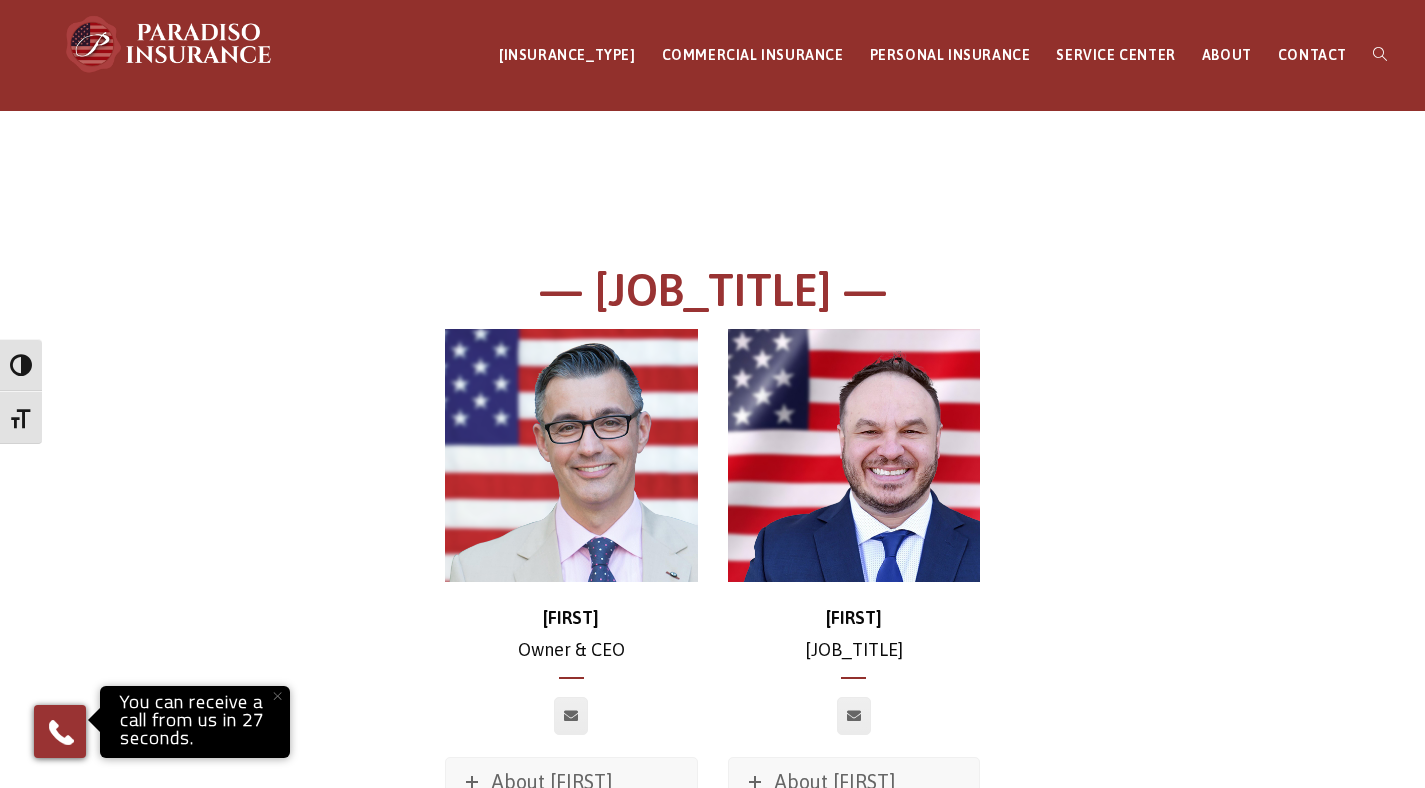 scroll, scrollTop: 412, scrollLeft: 0, axis: vertical 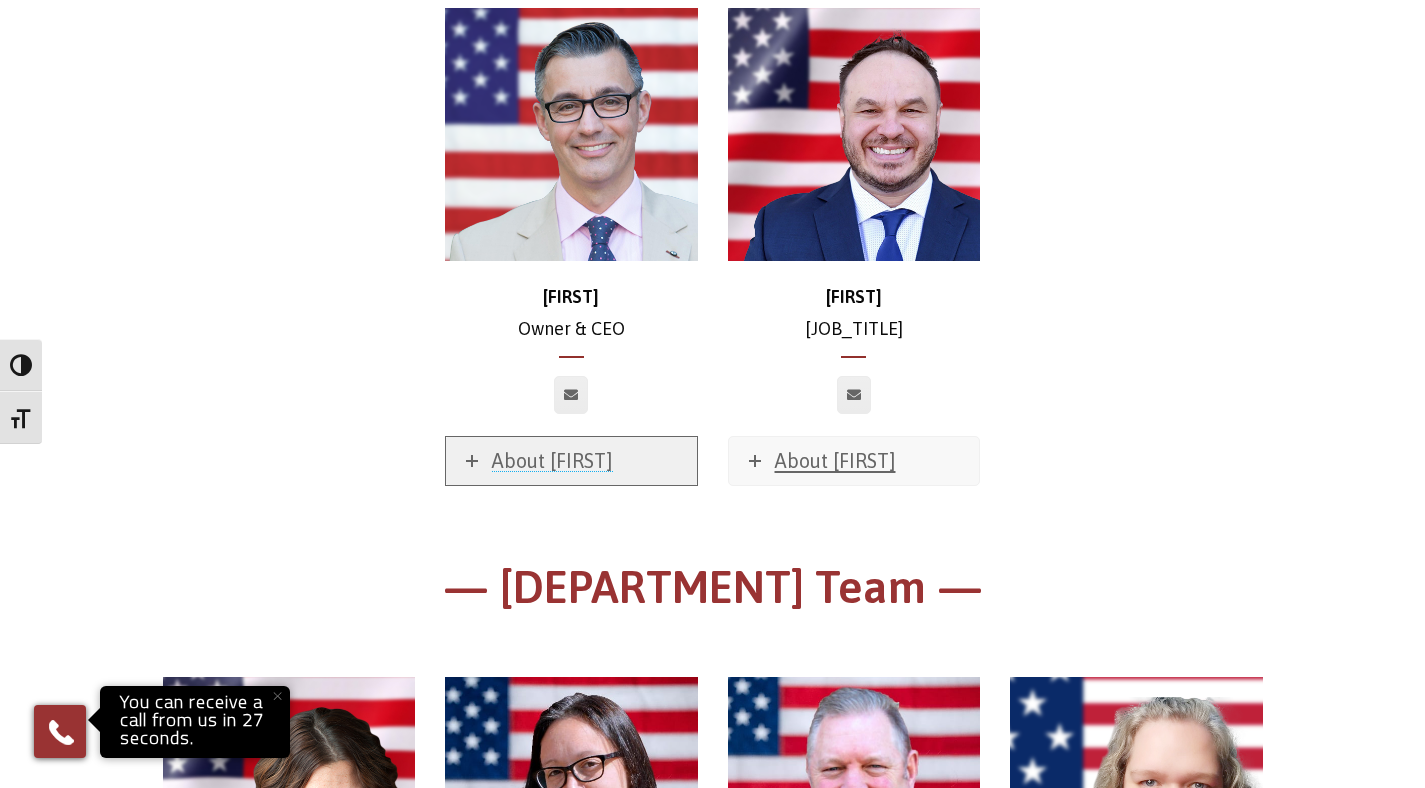 click at bounding box center [472, 461] 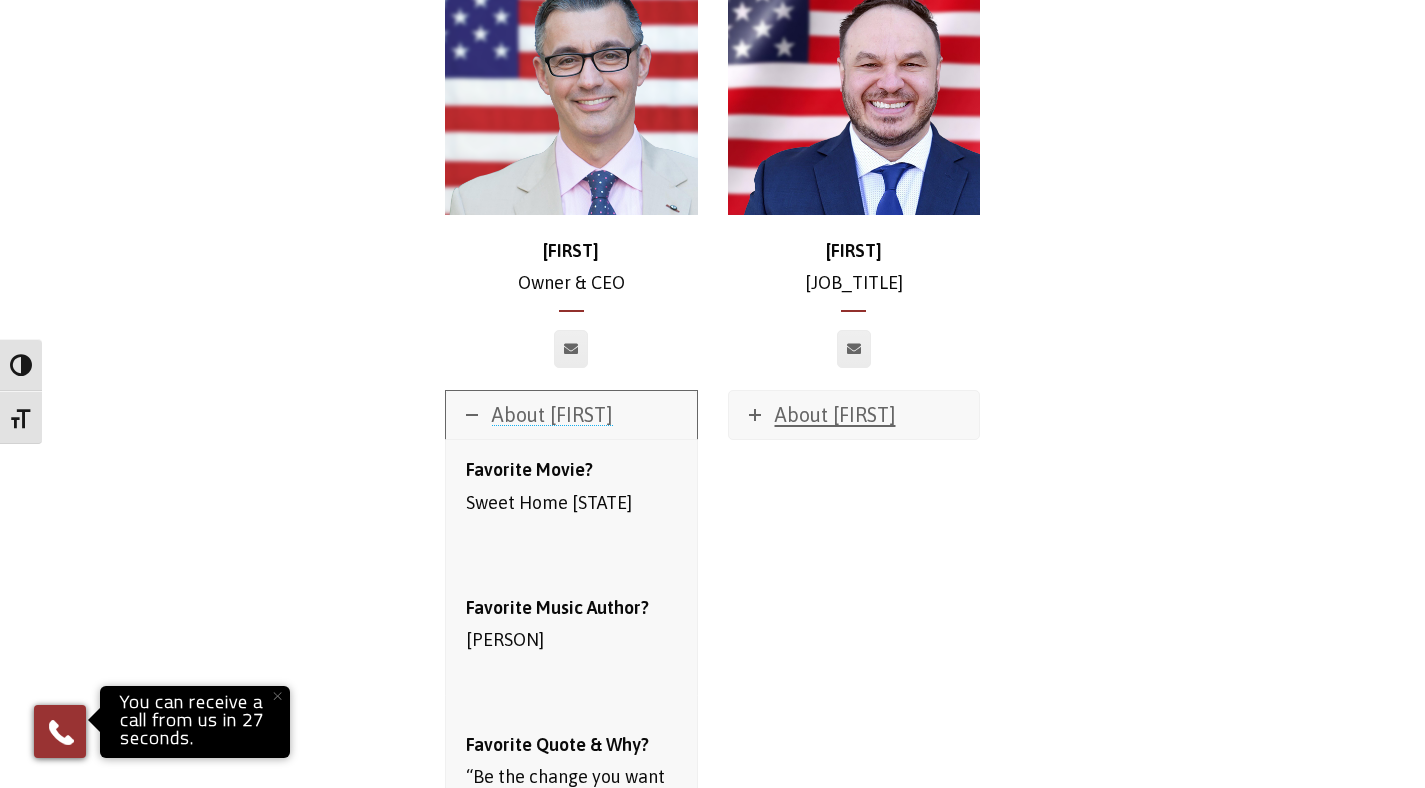 scroll, scrollTop: 475, scrollLeft: 0, axis: vertical 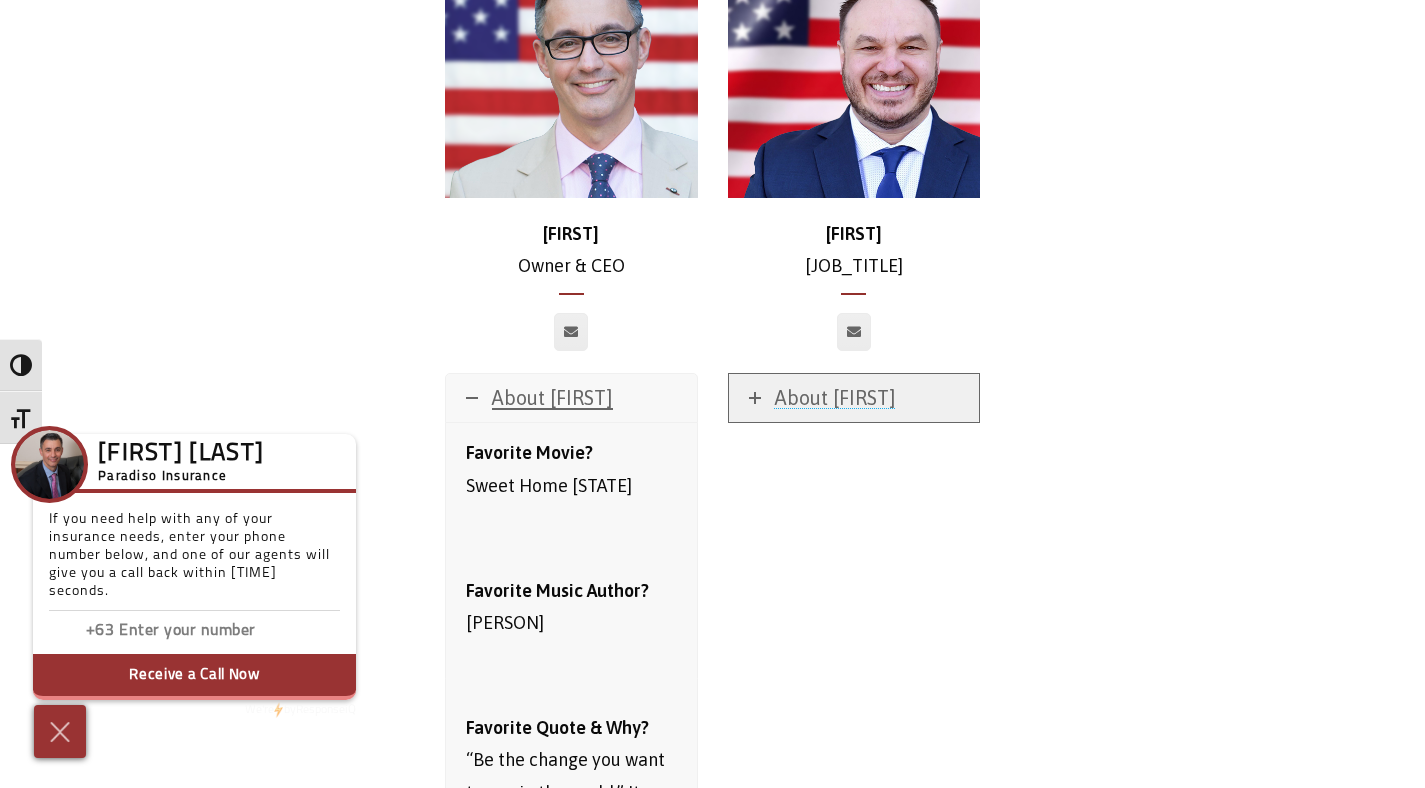 click on "About [FIRST]" at bounding box center (835, 397) 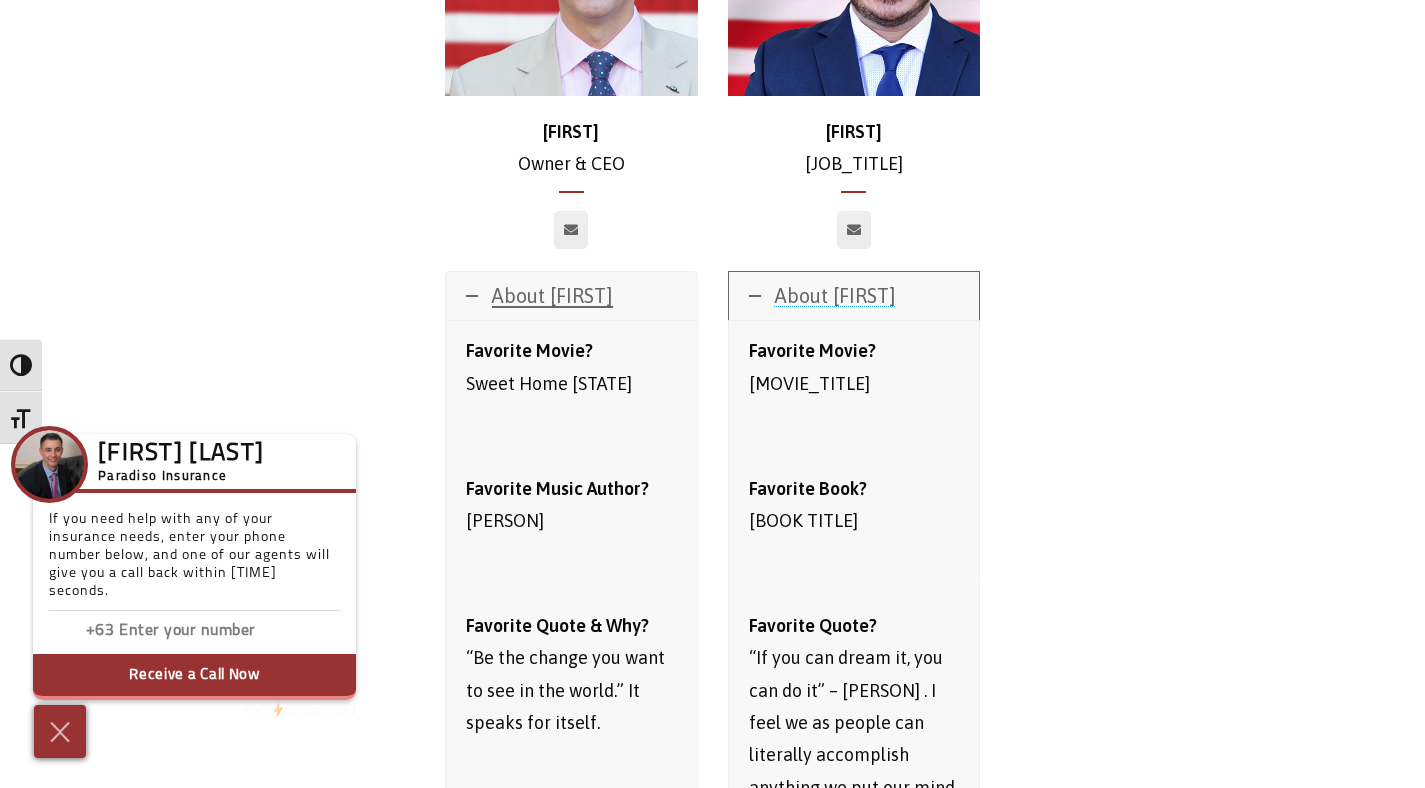 scroll, scrollTop: 754, scrollLeft: 0, axis: vertical 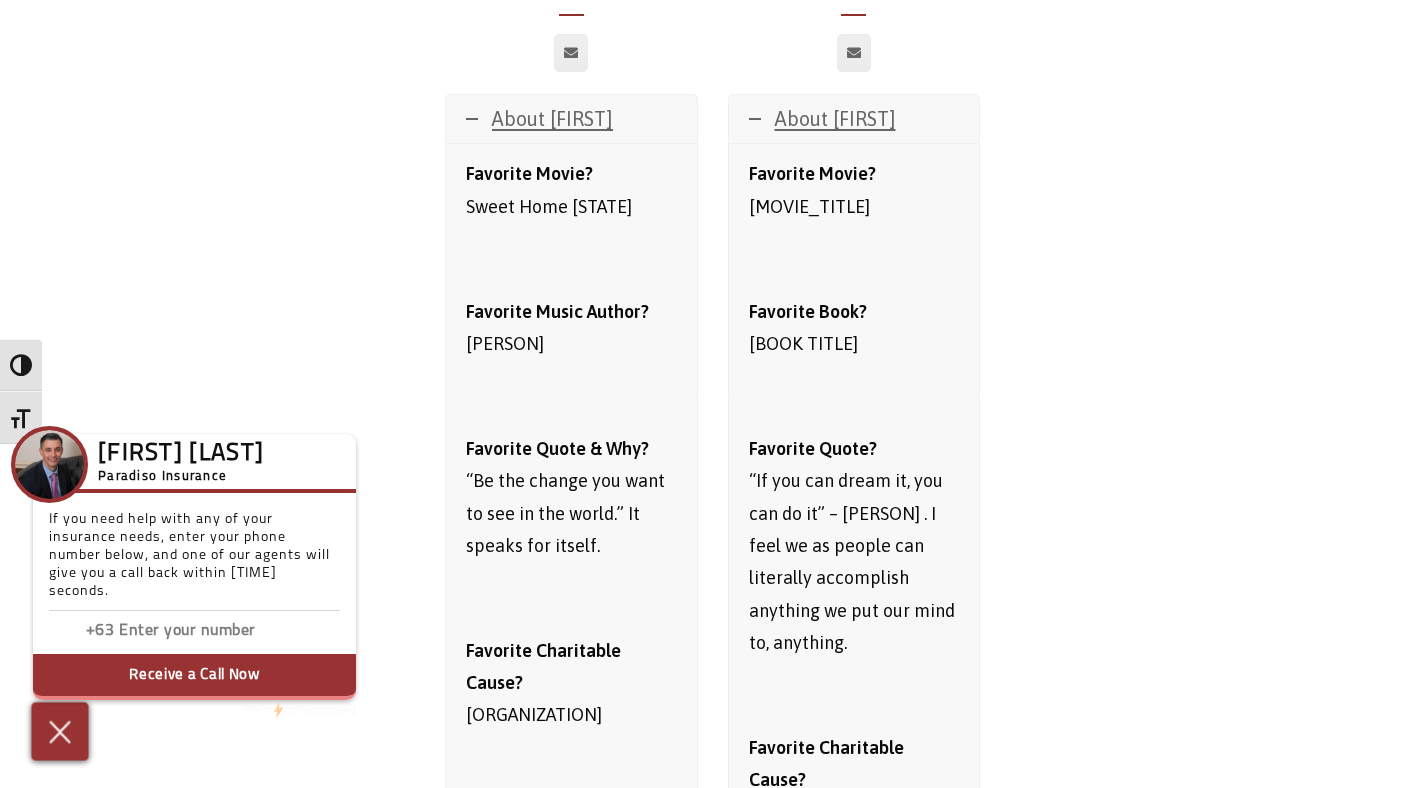click at bounding box center [60, 731] 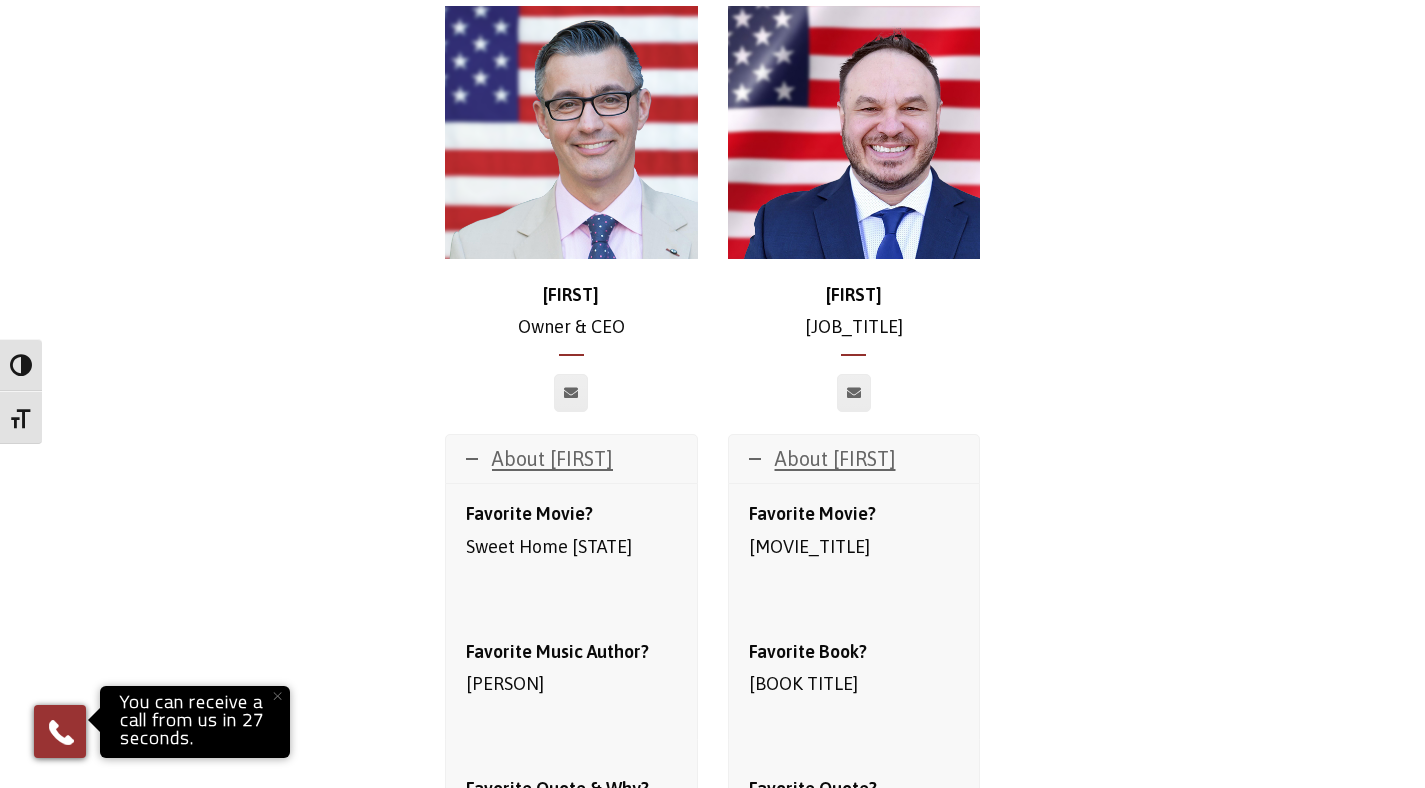 scroll, scrollTop: 103, scrollLeft: 0, axis: vertical 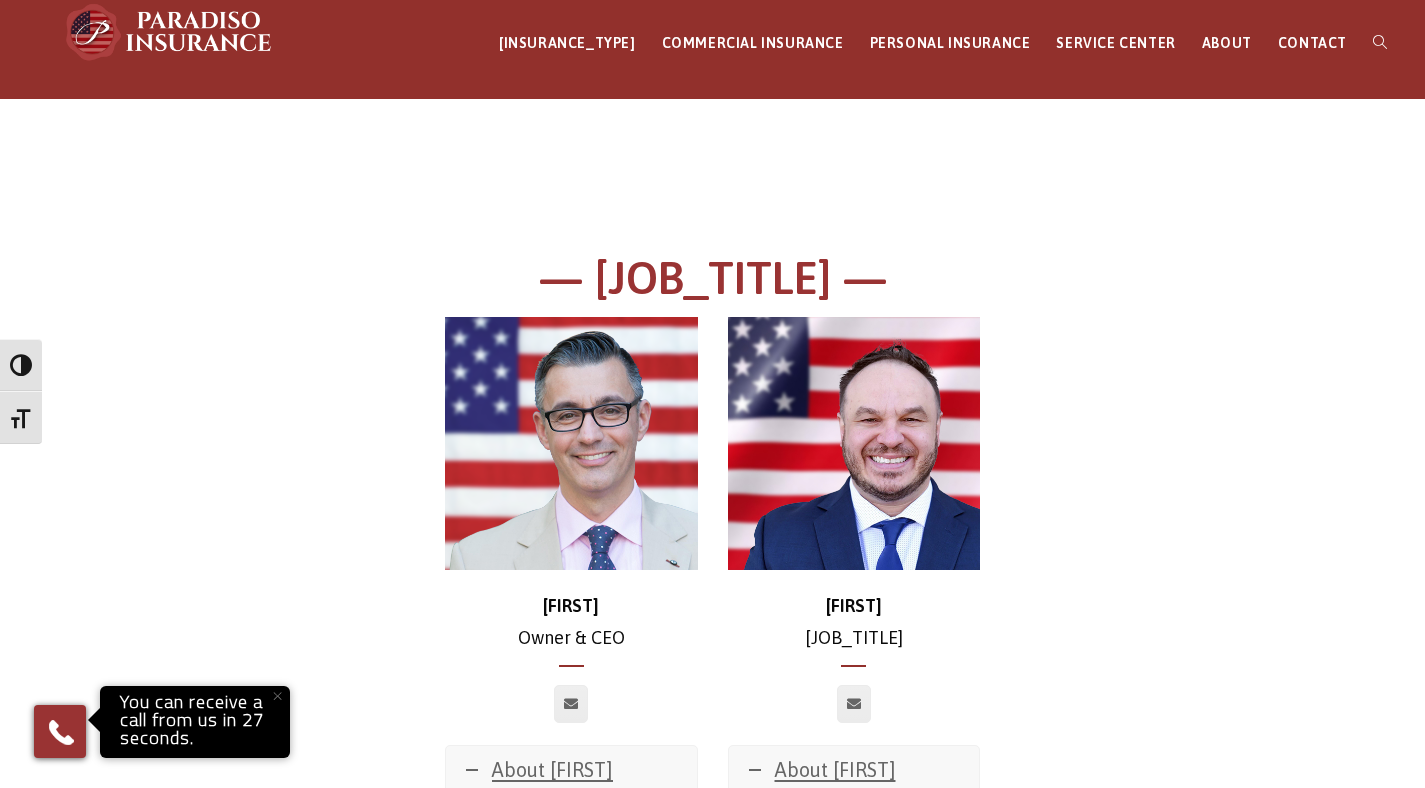 click at bounding box center (571, 443) 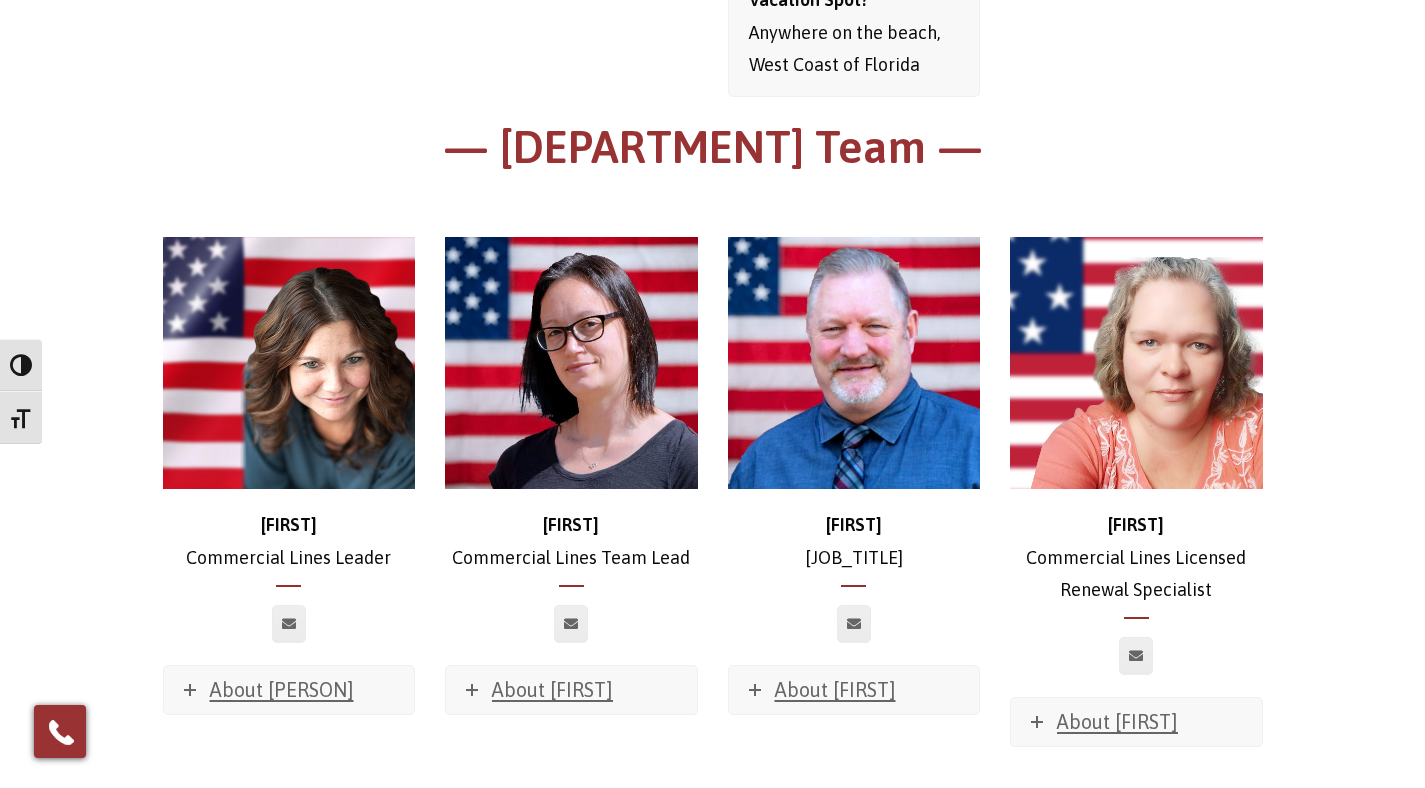 scroll, scrollTop: 2060, scrollLeft: 0, axis: vertical 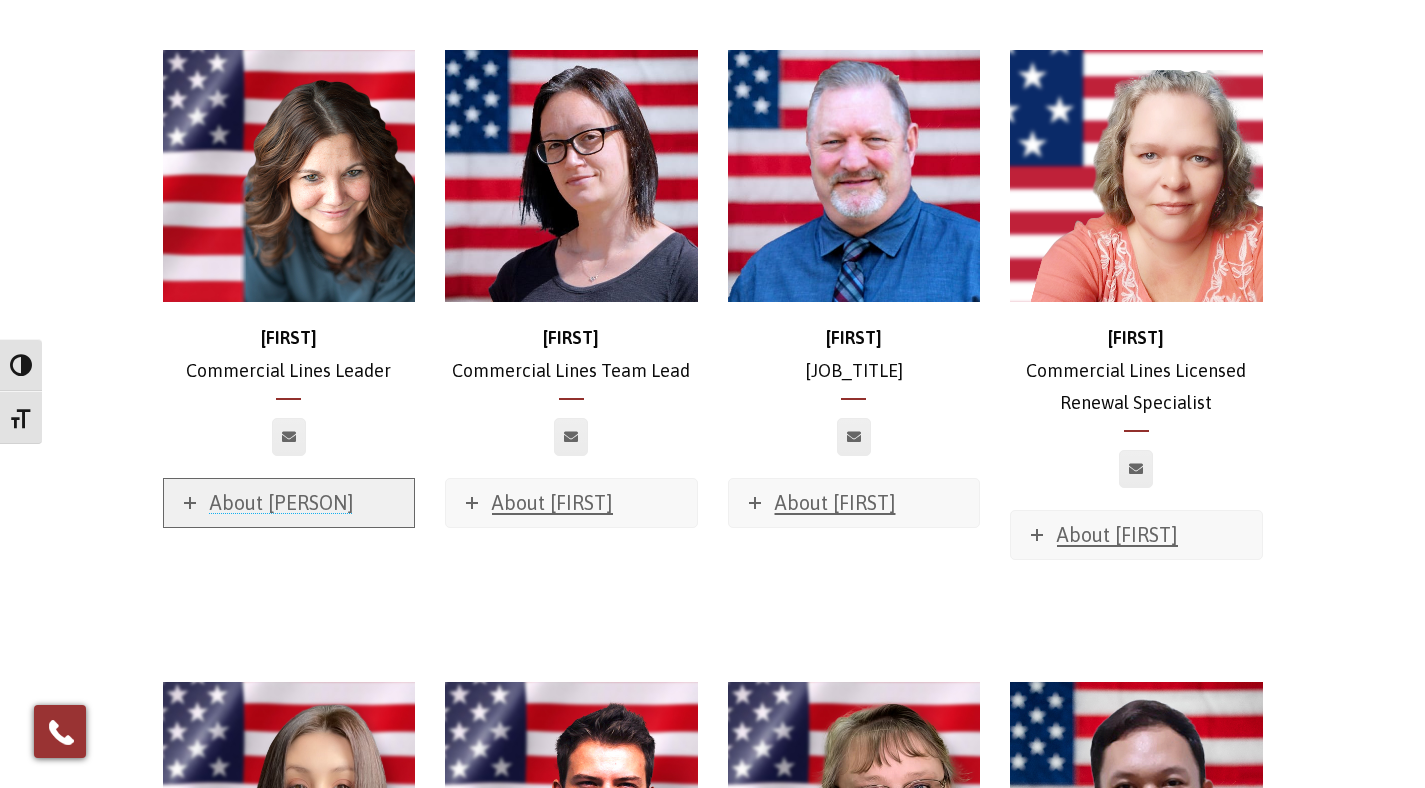 click on "About [PERSON]" at bounding box center [282, 502] 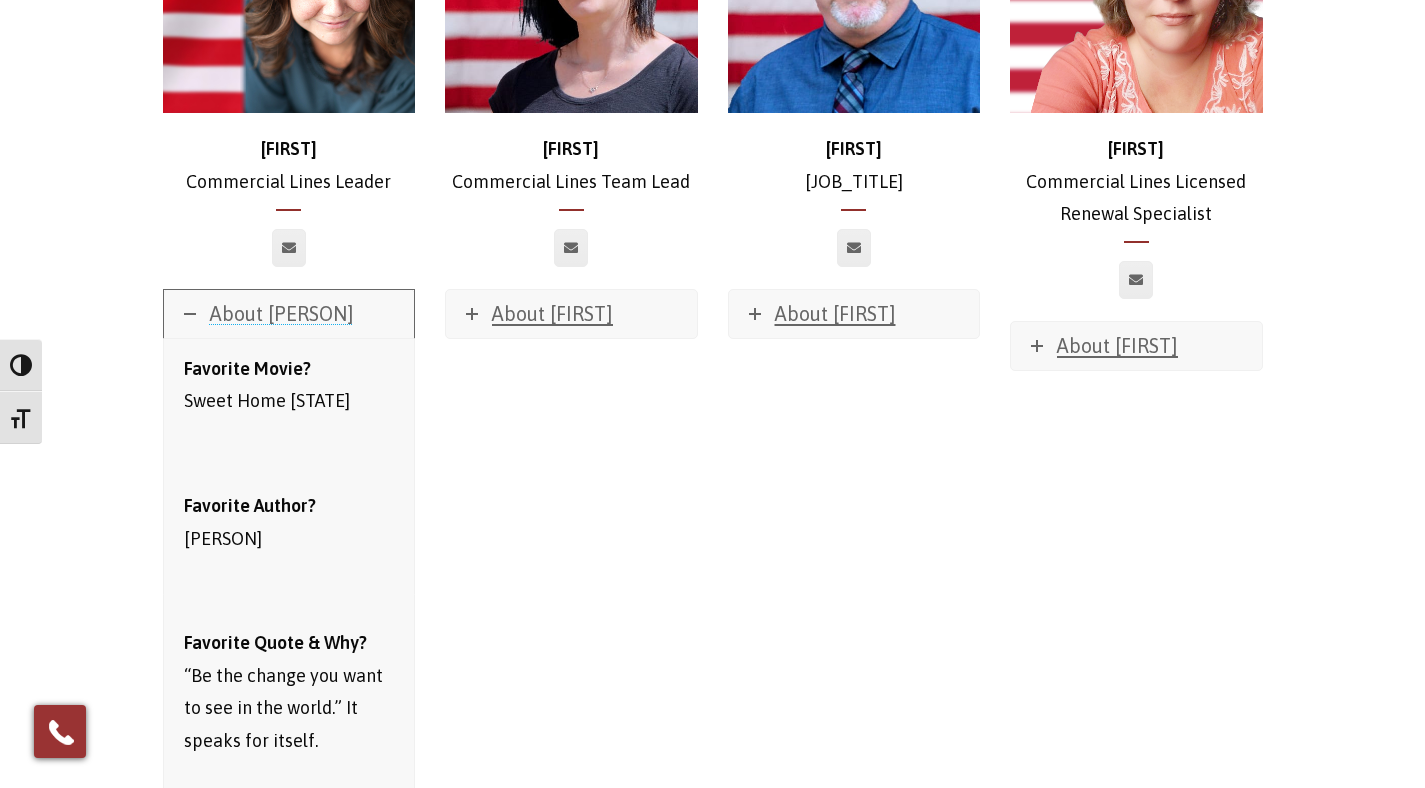 scroll, scrollTop: 2370, scrollLeft: 0, axis: vertical 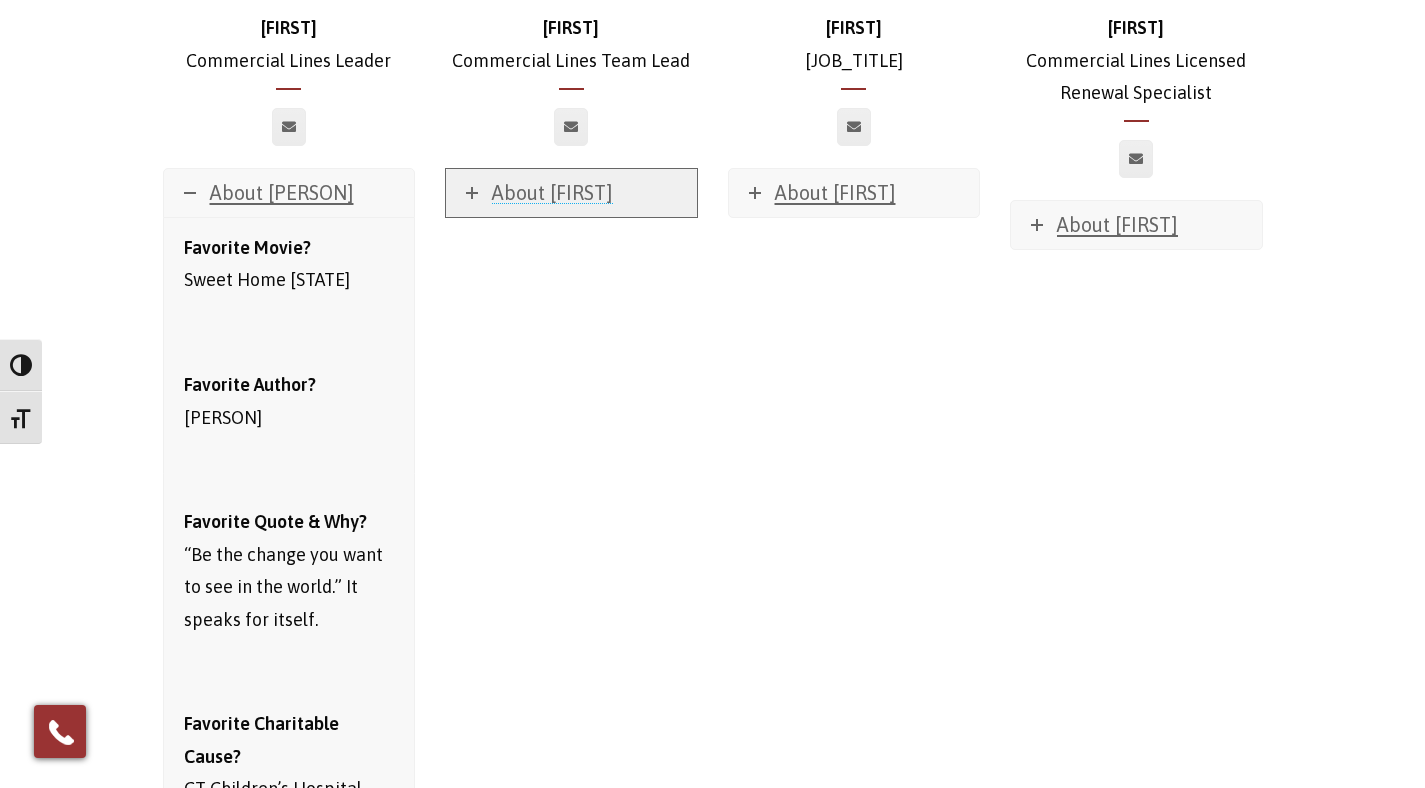 click on "About [FIRST]" at bounding box center (552, 192) 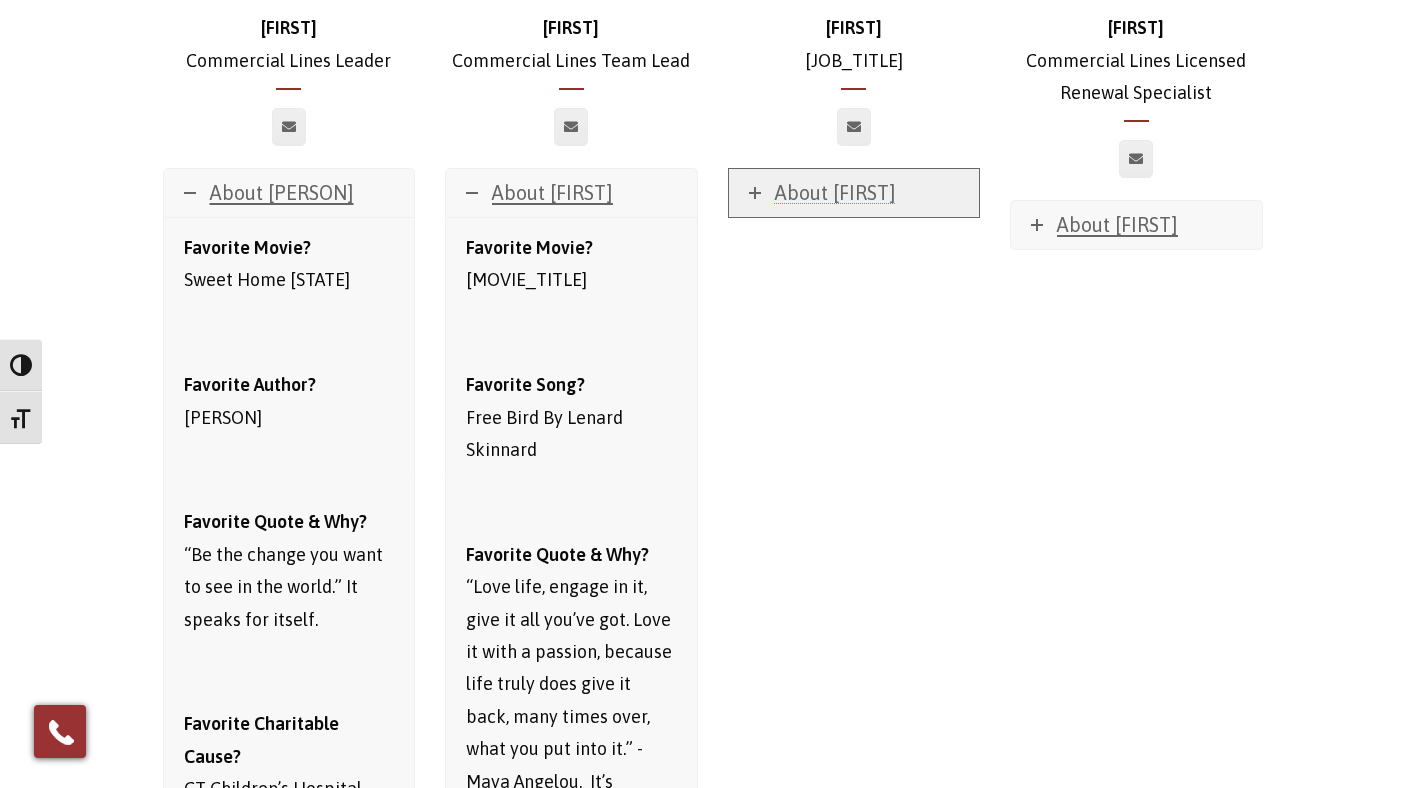 click on "About [FIRST]" at bounding box center [835, 192] 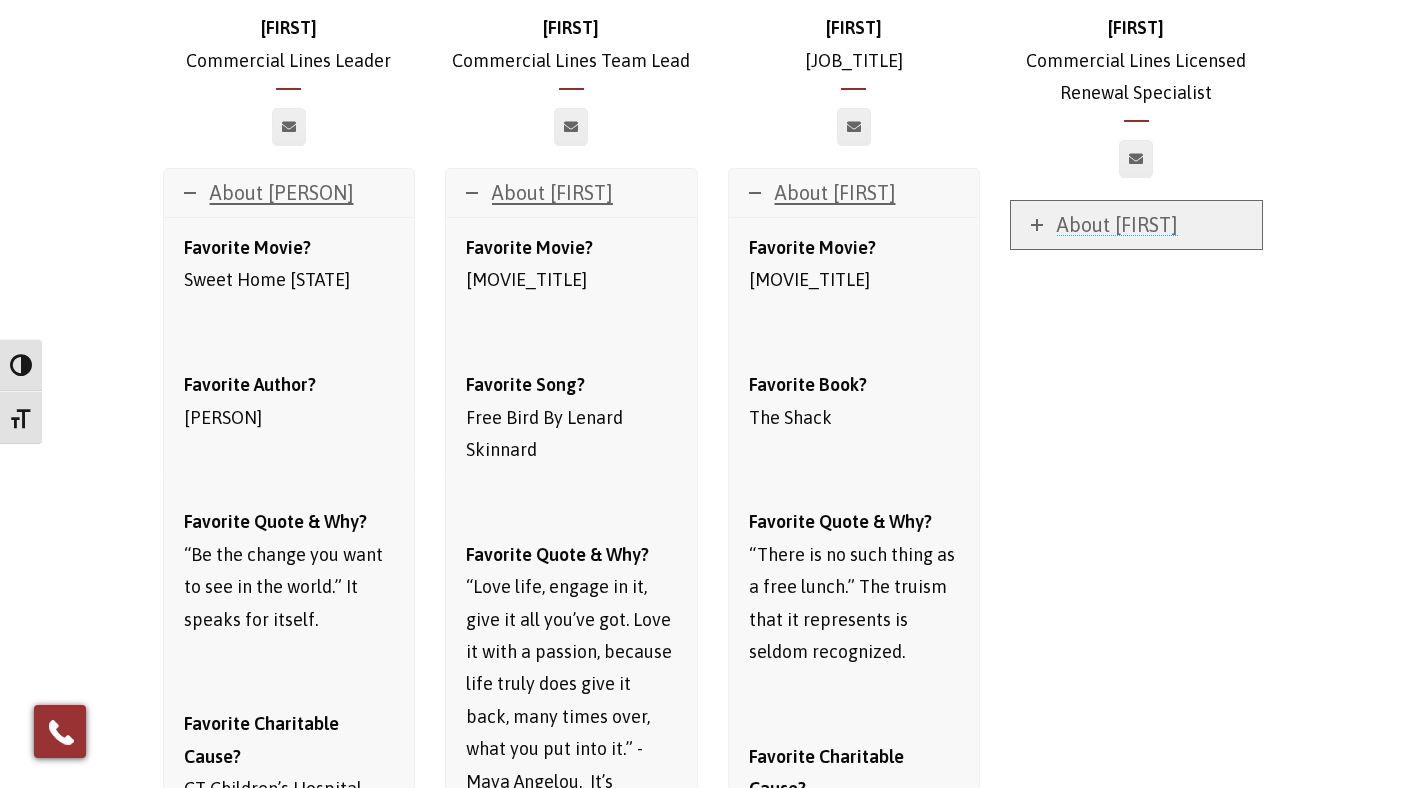 click on "About [FIRST]" at bounding box center [1117, 224] 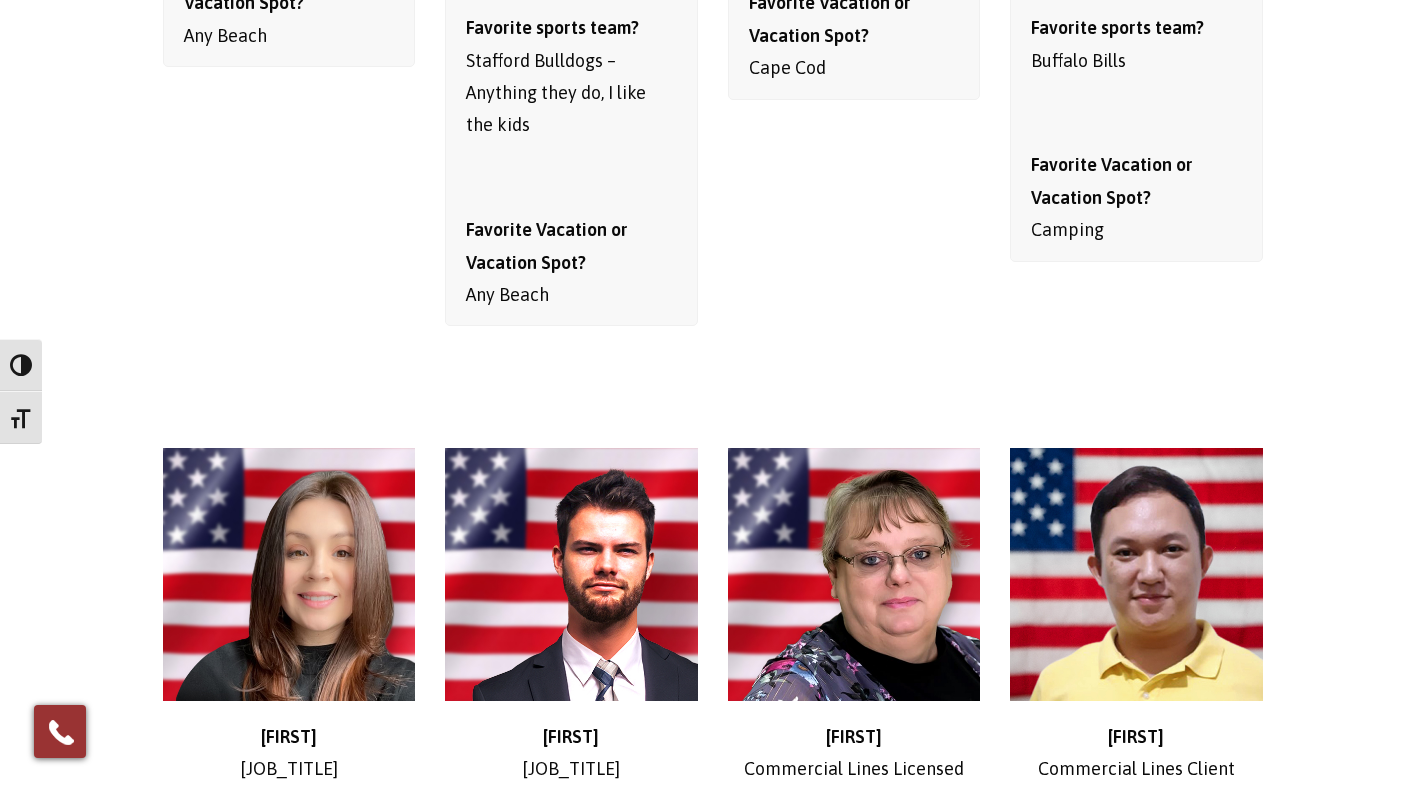 scroll, scrollTop: 3794, scrollLeft: 0, axis: vertical 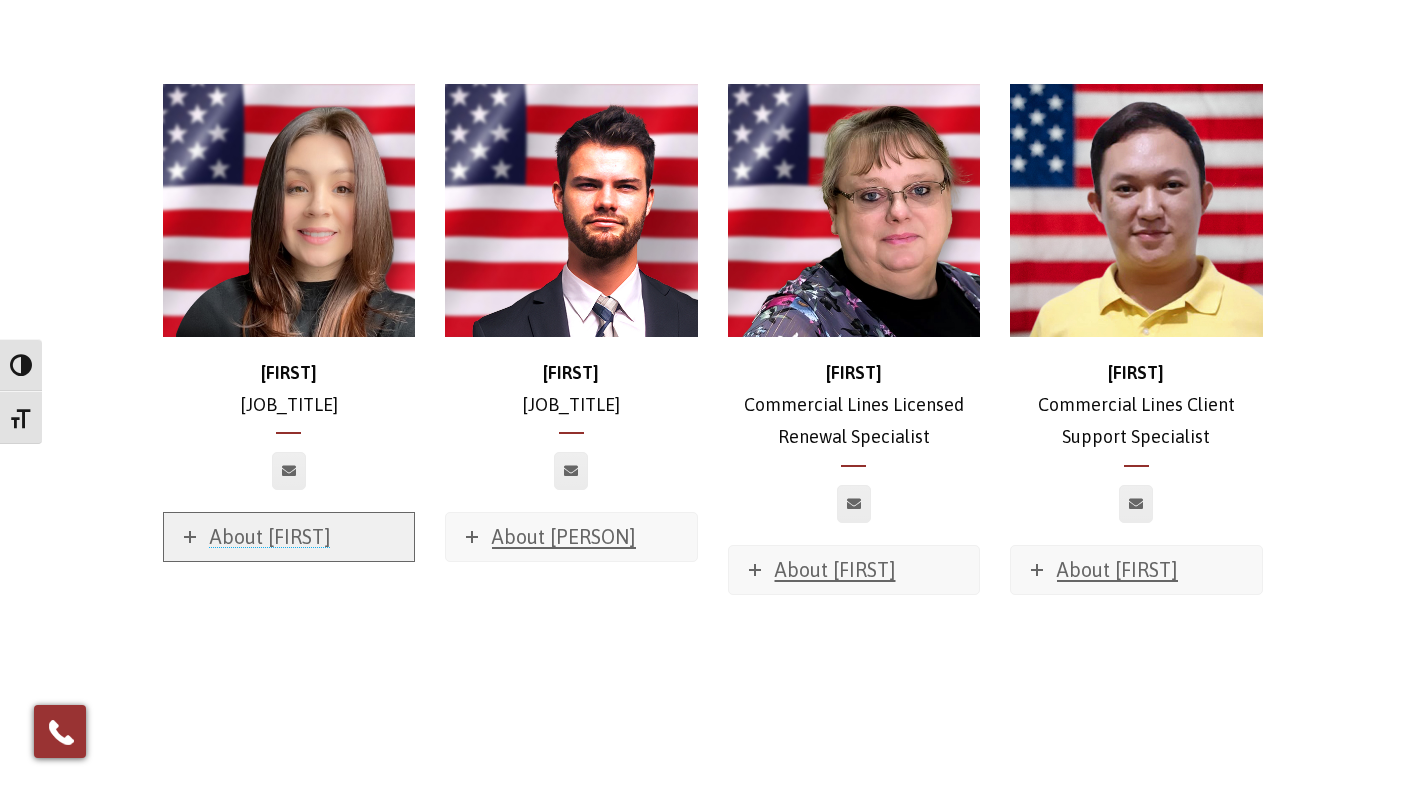 click on "About [FIRST]" at bounding box center [270, 536] 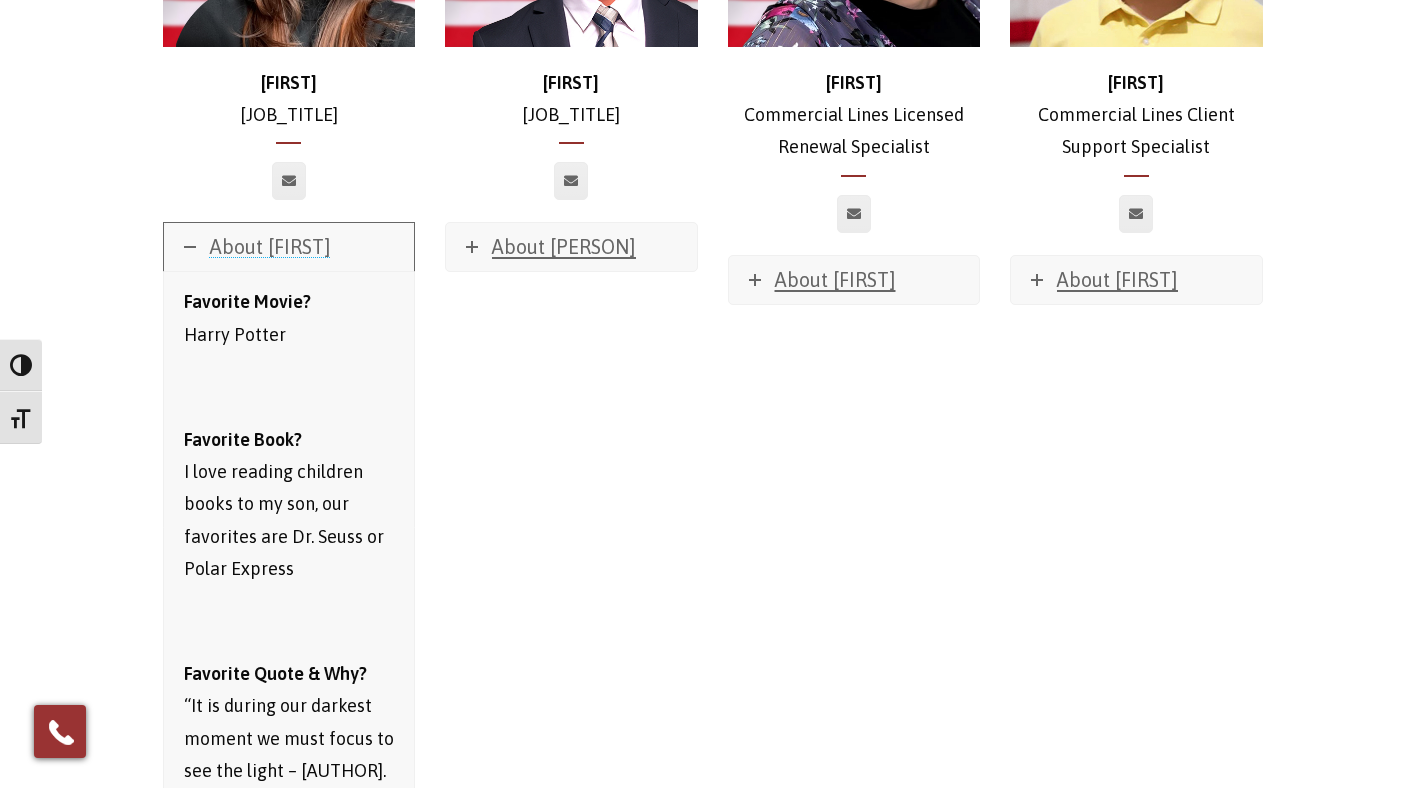 scroll, scrollTop: 4099, scrollLeft: 0, axis: vertical 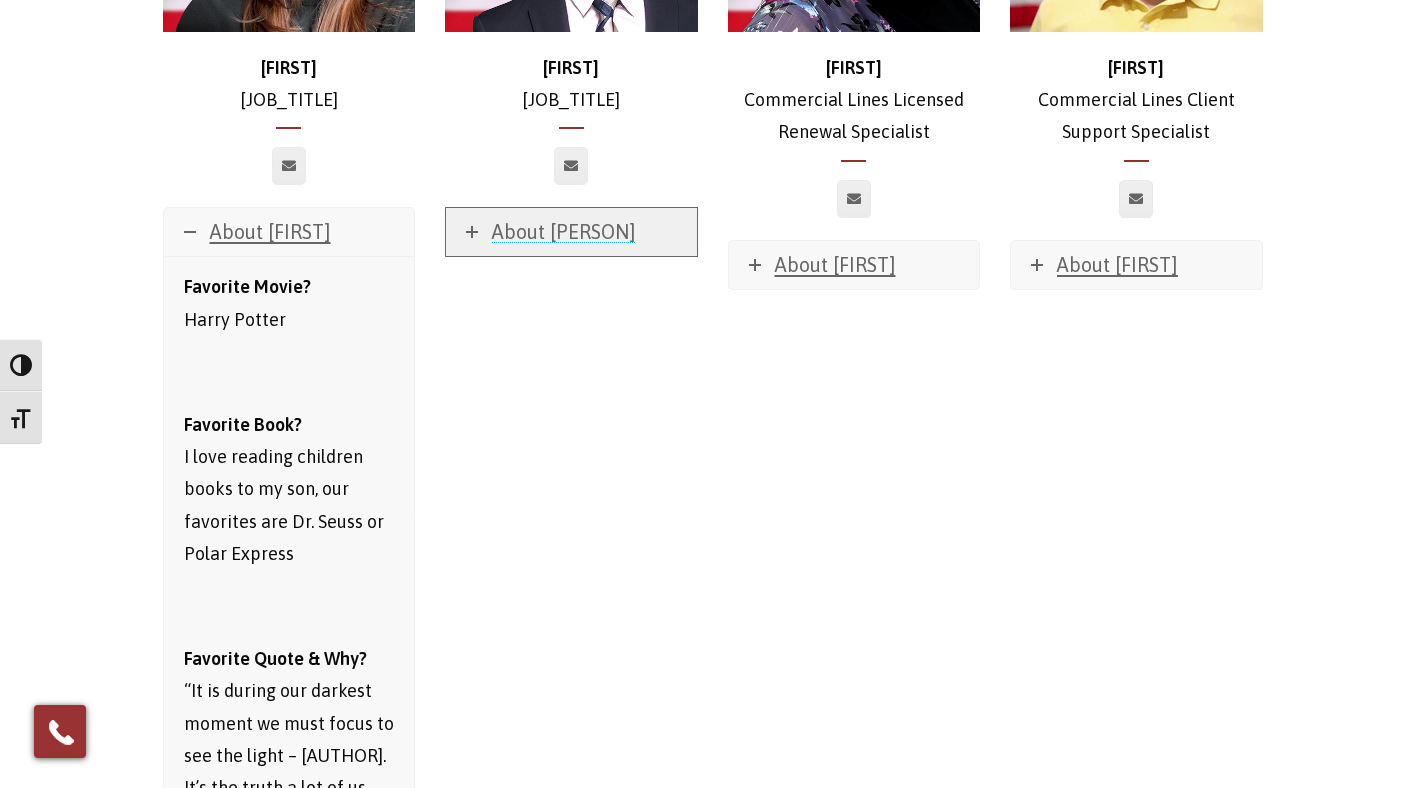 click on "About [PERSON]" at bounding box center [564, 231] 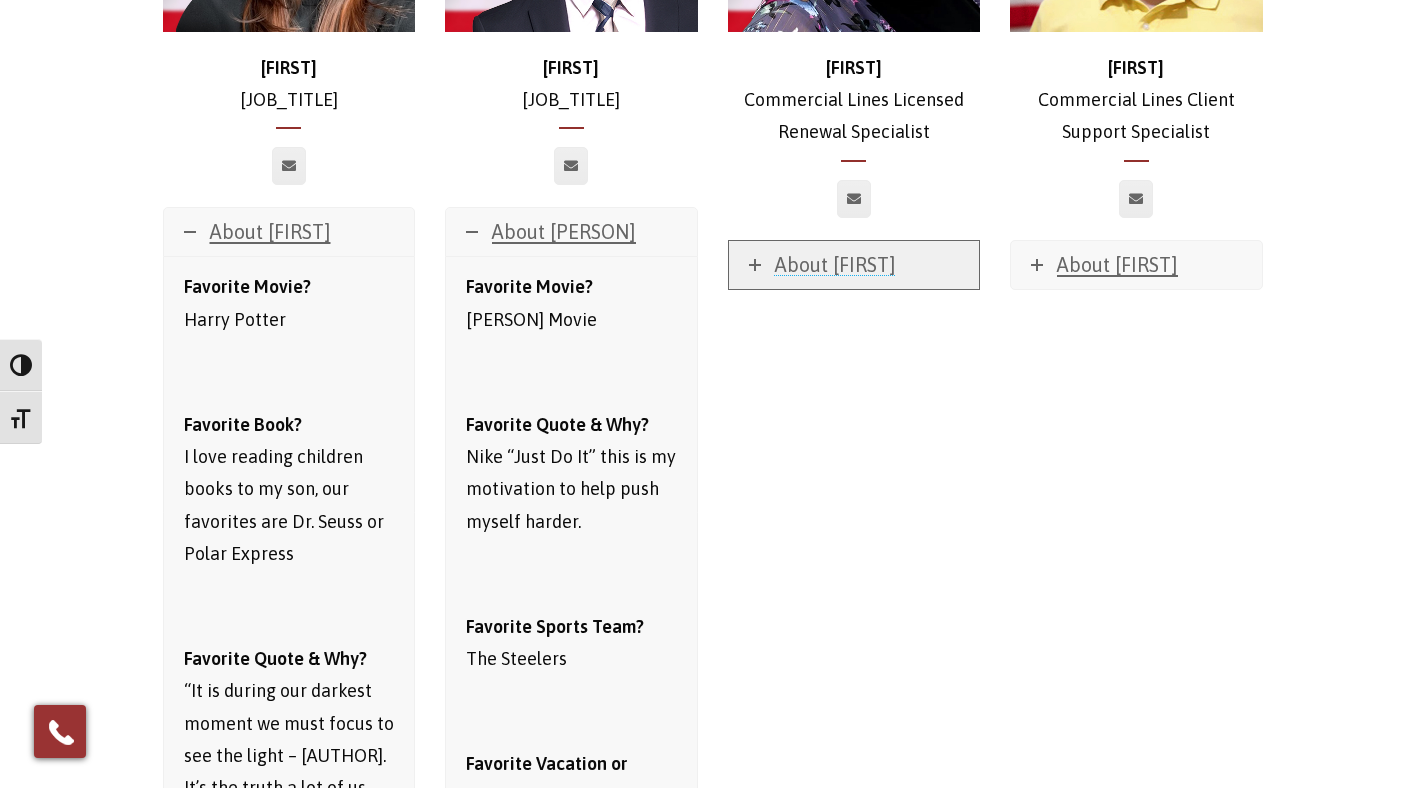 click on "About [FIRST]" at bounding box center (854, 265) 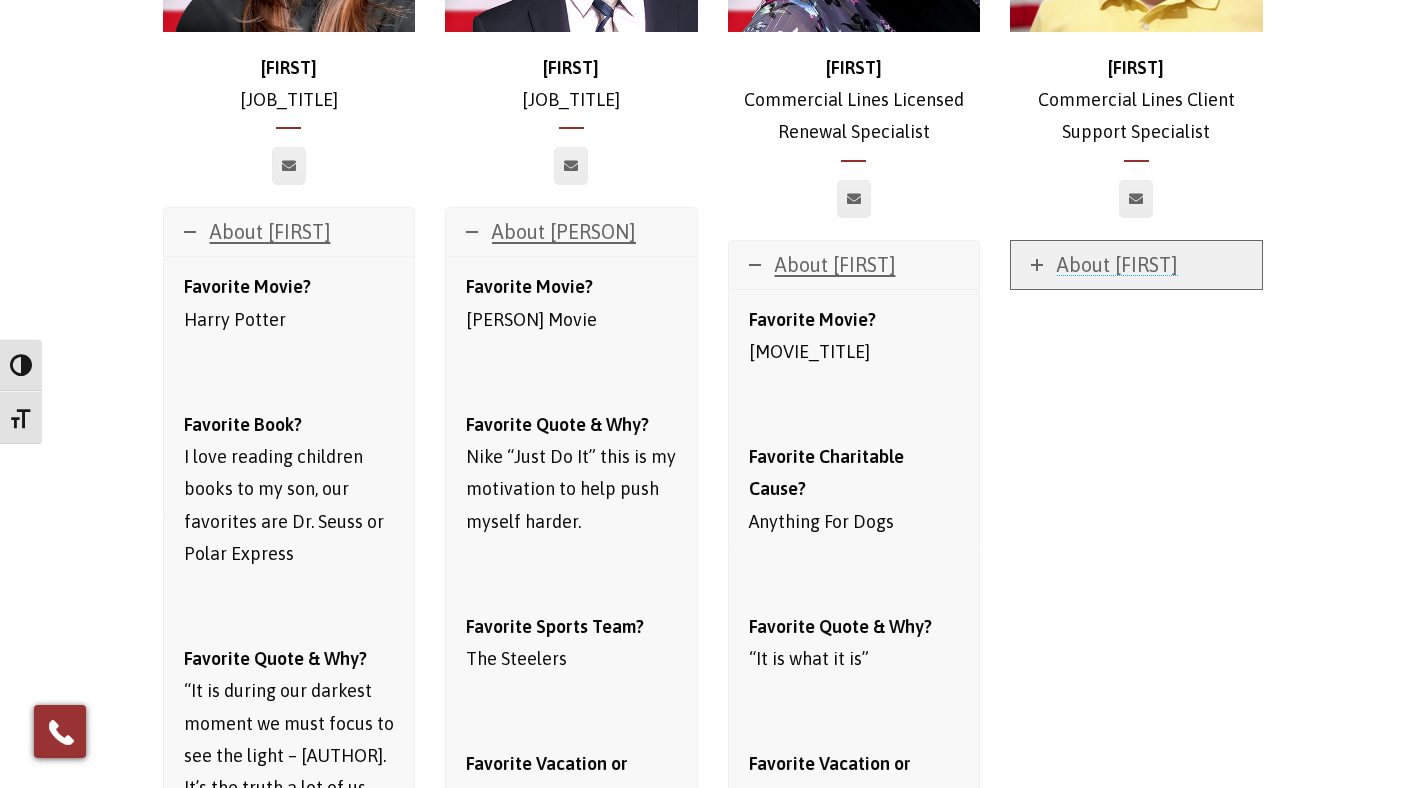 click on "About [FIRST]" at bounding box center [1117, 264] 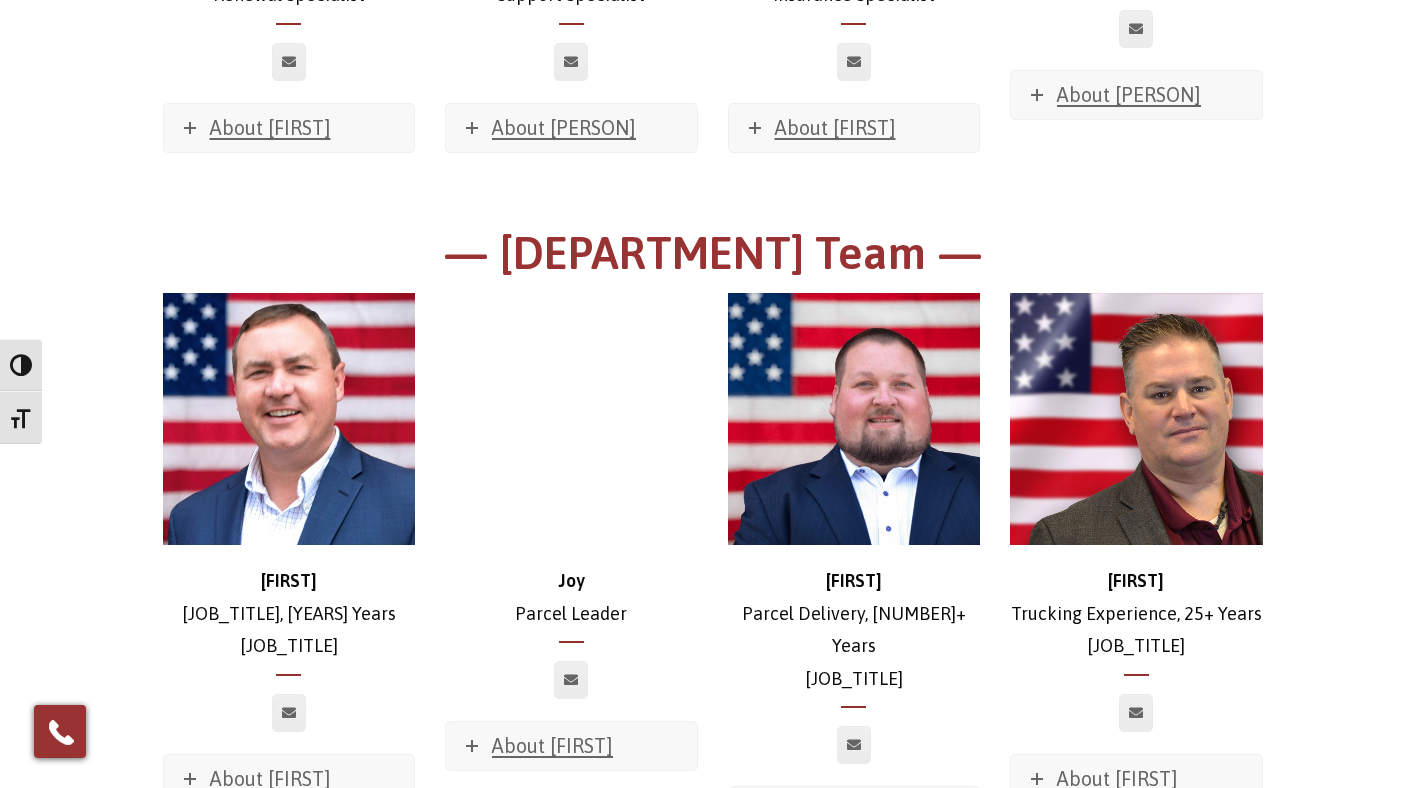 scroll, scrollTop: 6259, scrollLeft: 0, axis: vertical 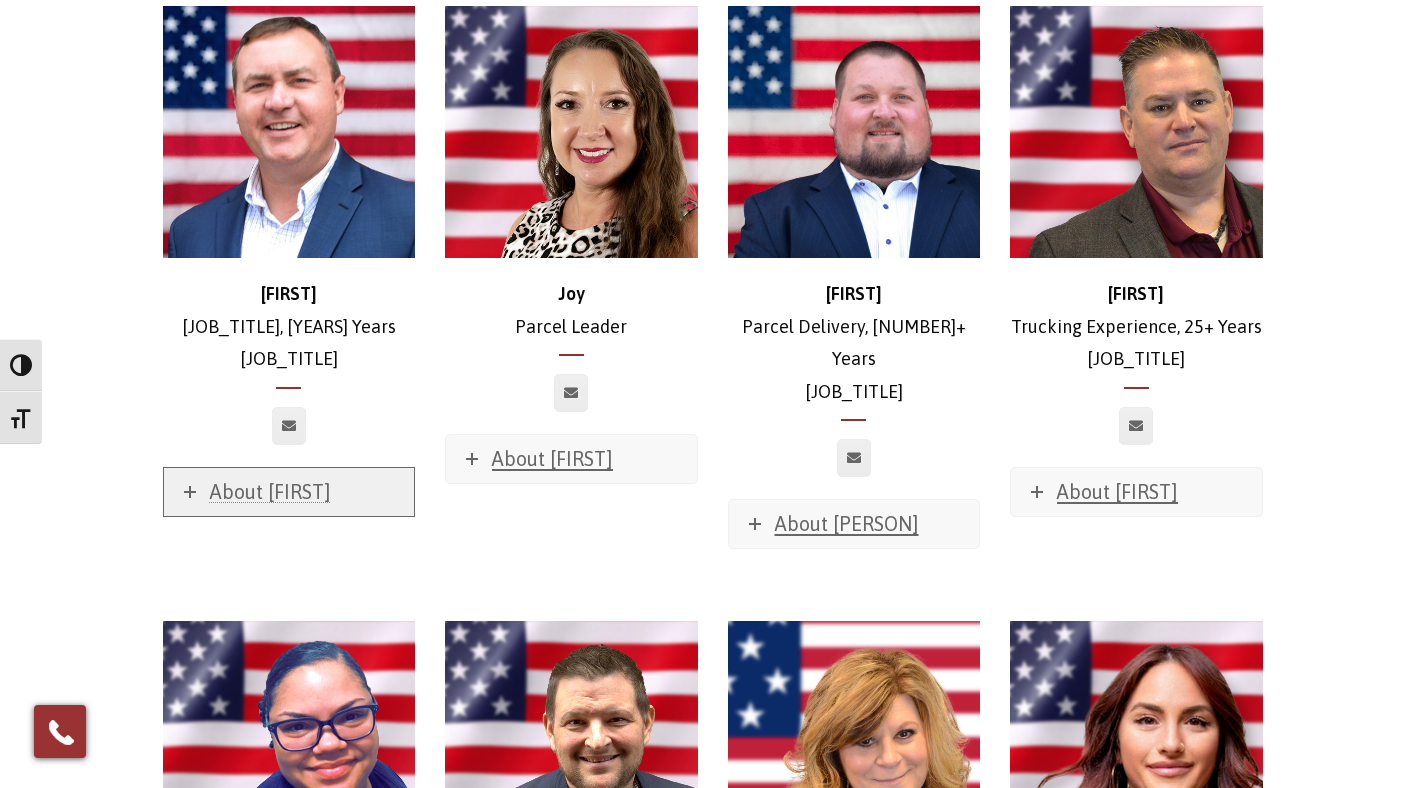 click on "About [FIRST]" at bounding box center (289, 492) 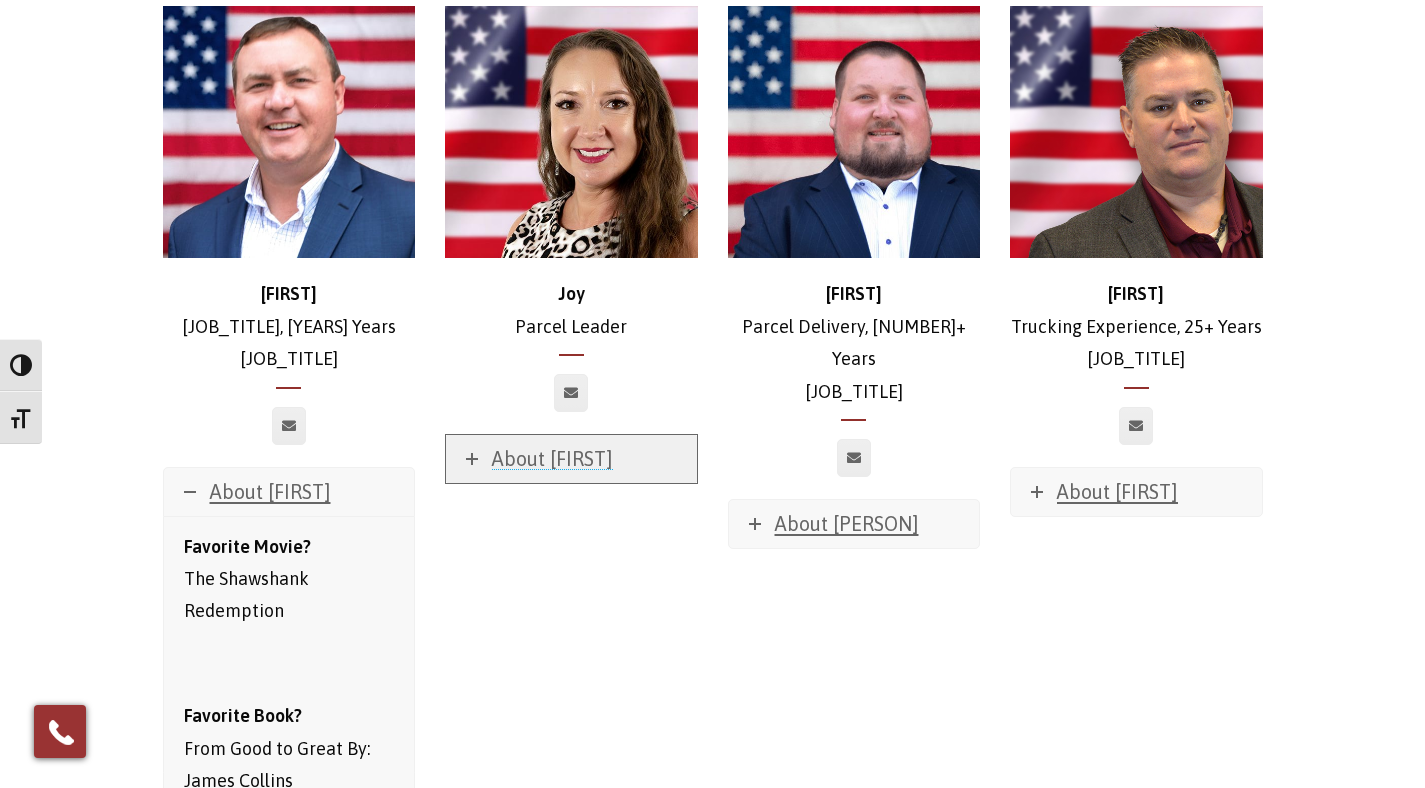 click on "About [FIRST]" at bounding box center (552, 458) 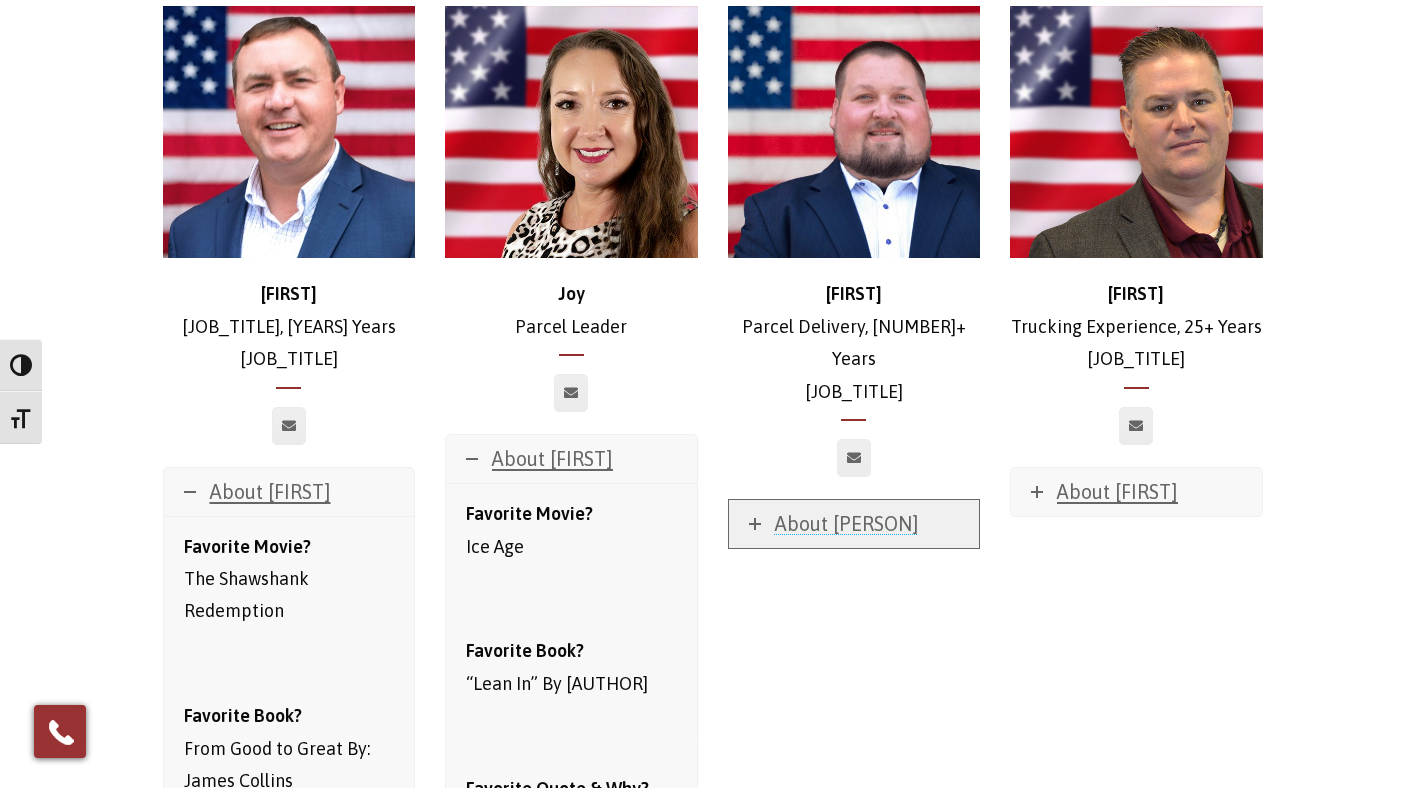 click on "About [PERSON]" at bounding box center (854, 524) 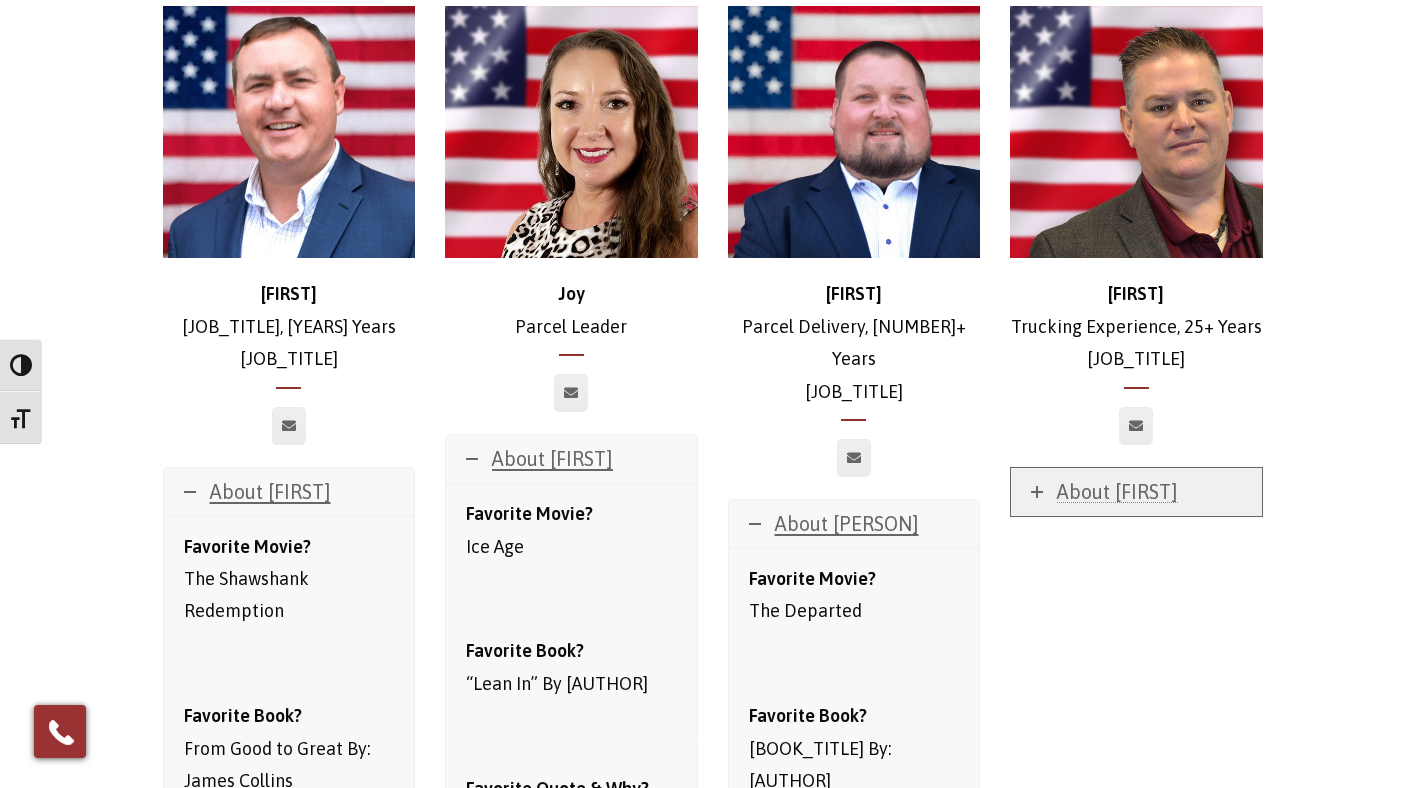 click on "About [FIRST]" at bounding box center [1136, 492] 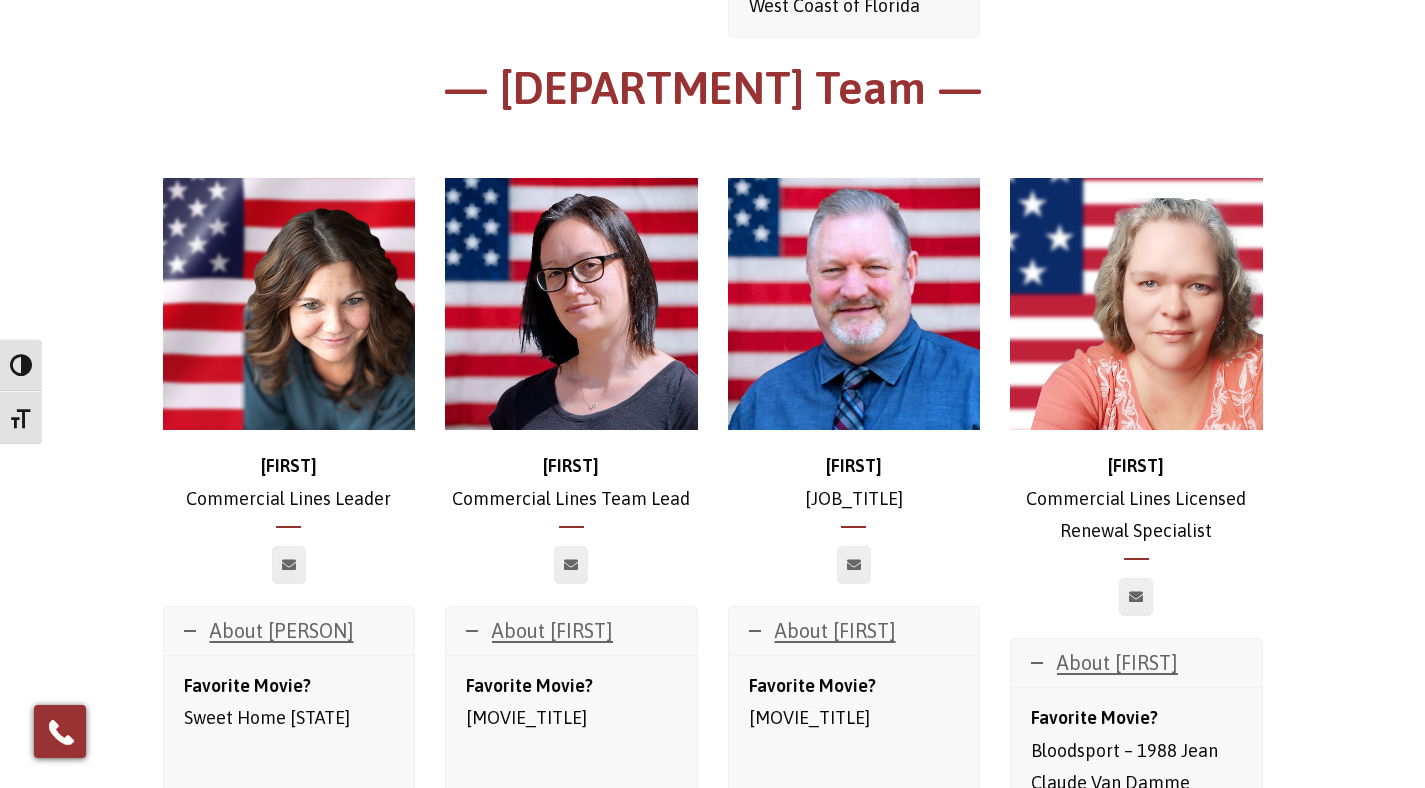 scroll, scrollTop: 1838, scrollLeft: 0, axis: vertical 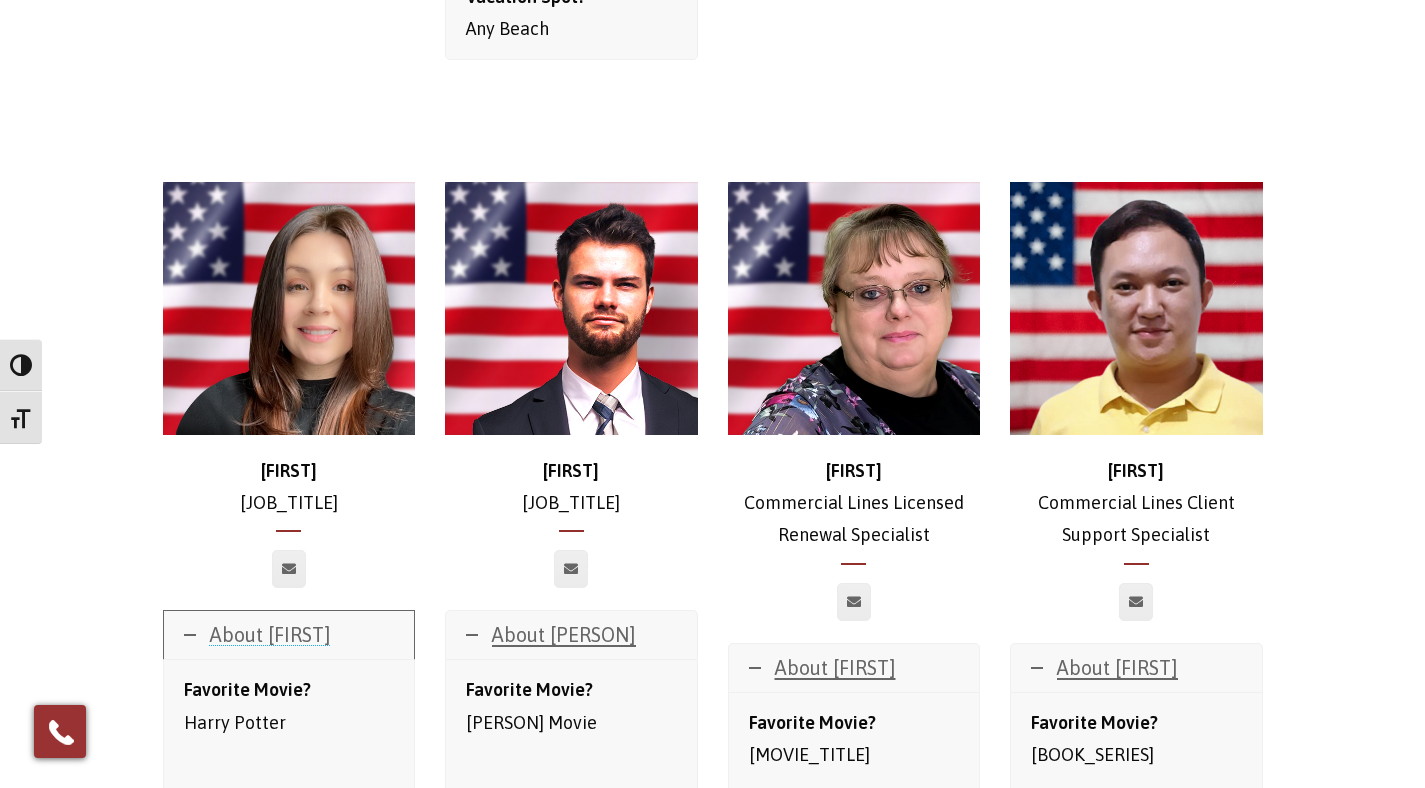 click on "About [FIRST]" at bounding box center [289, 635] 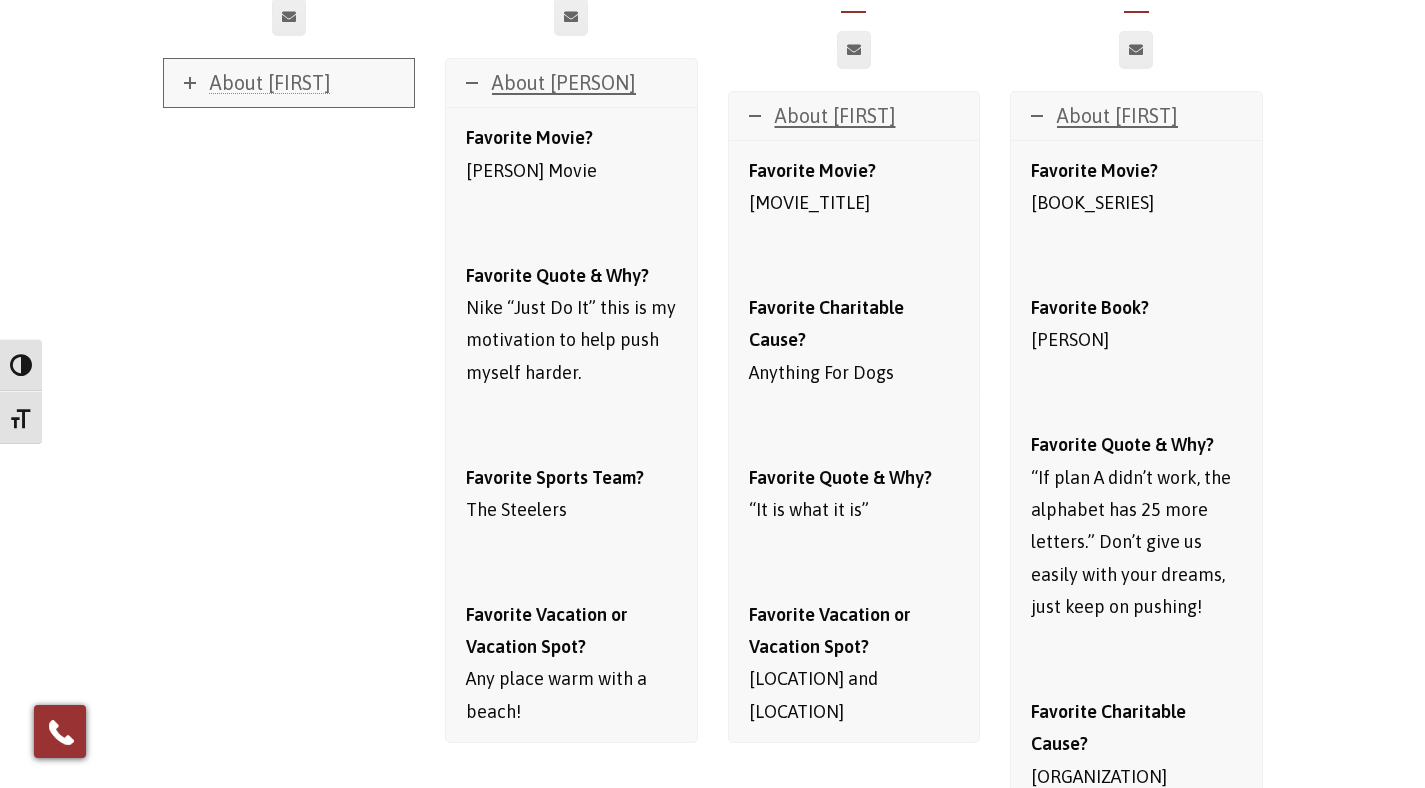 scroll, scrollTop: 4266, scrollLeft: 0, axis: vertical 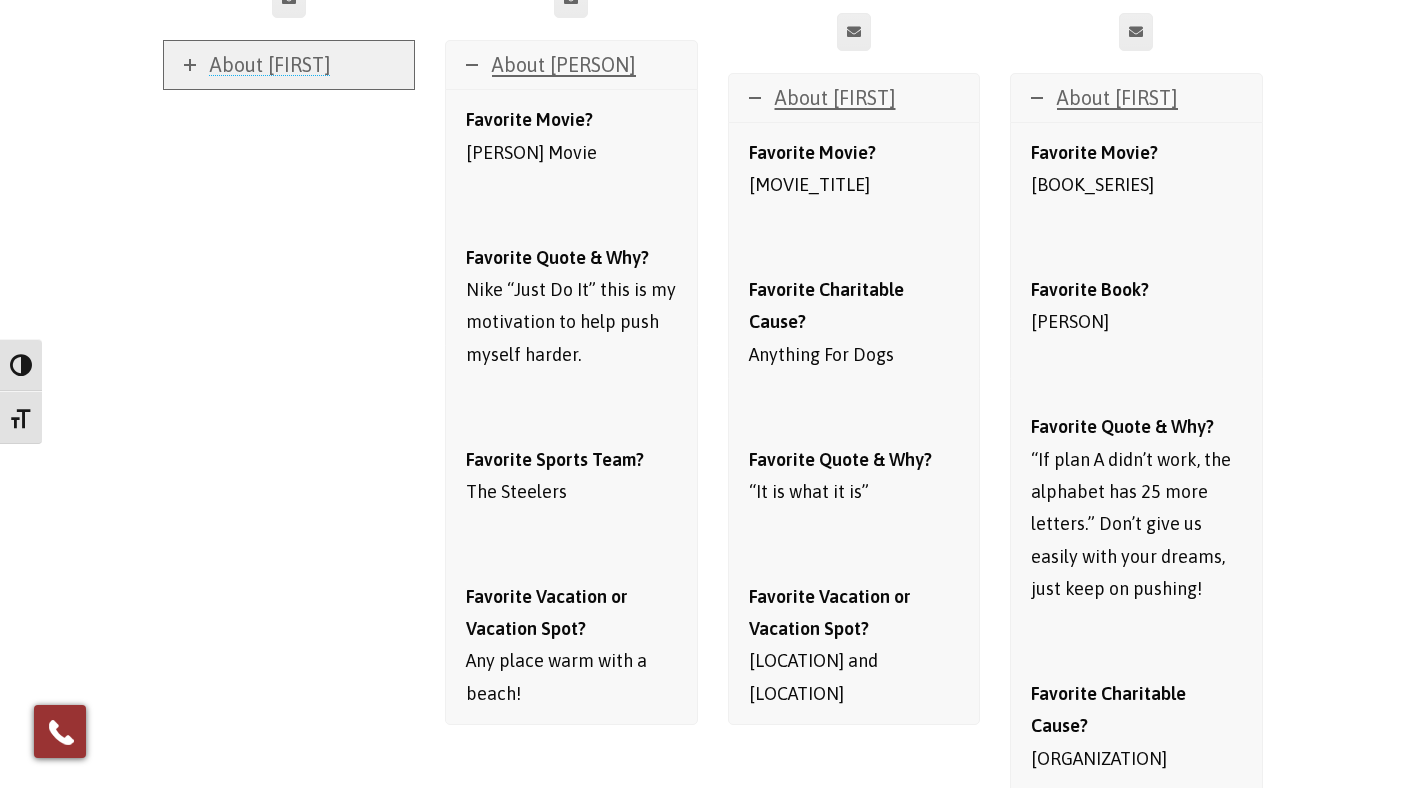 click on "About [FIRST]" at bounding box center [270, 64] 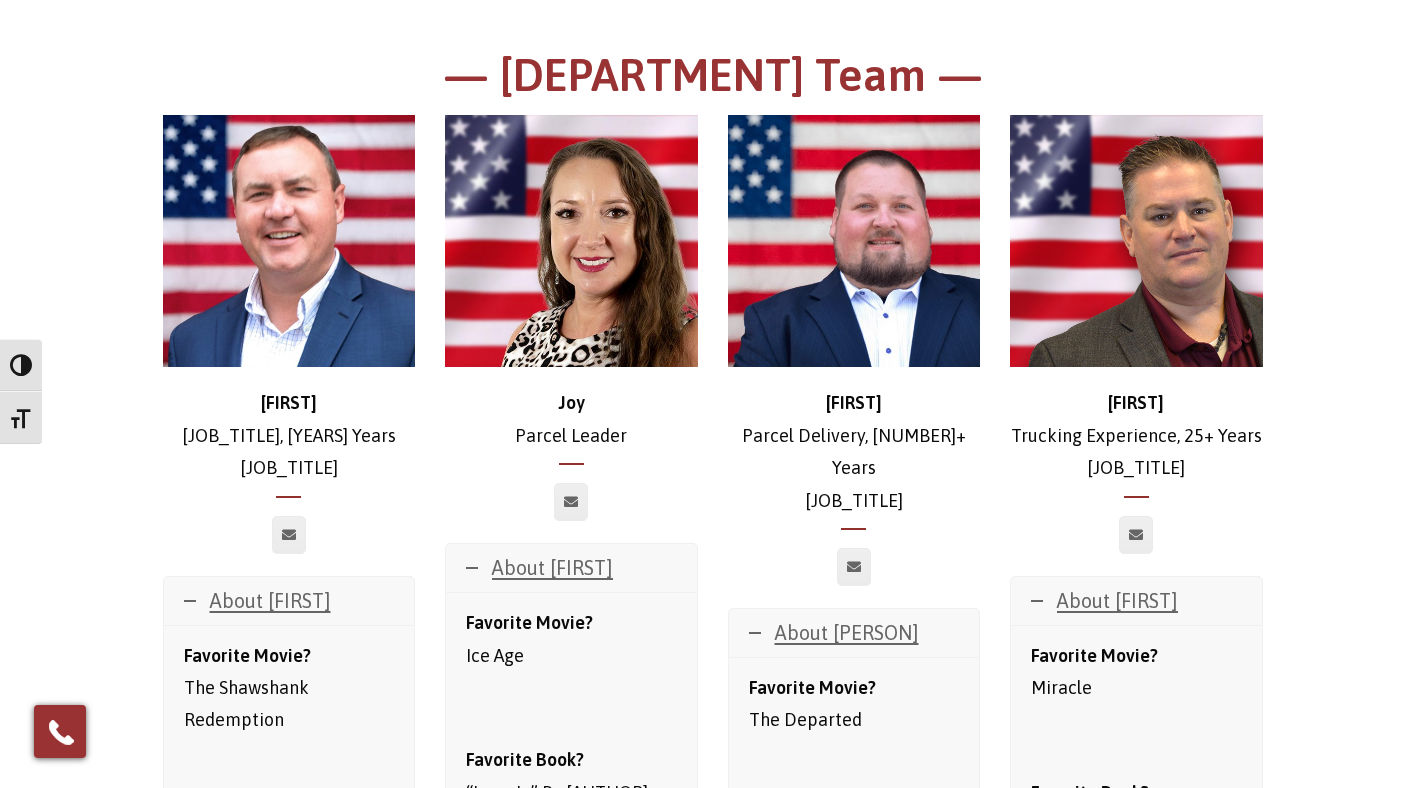 scroll, scrollTop: 6294, scrollLeft: 0, axis: vertical 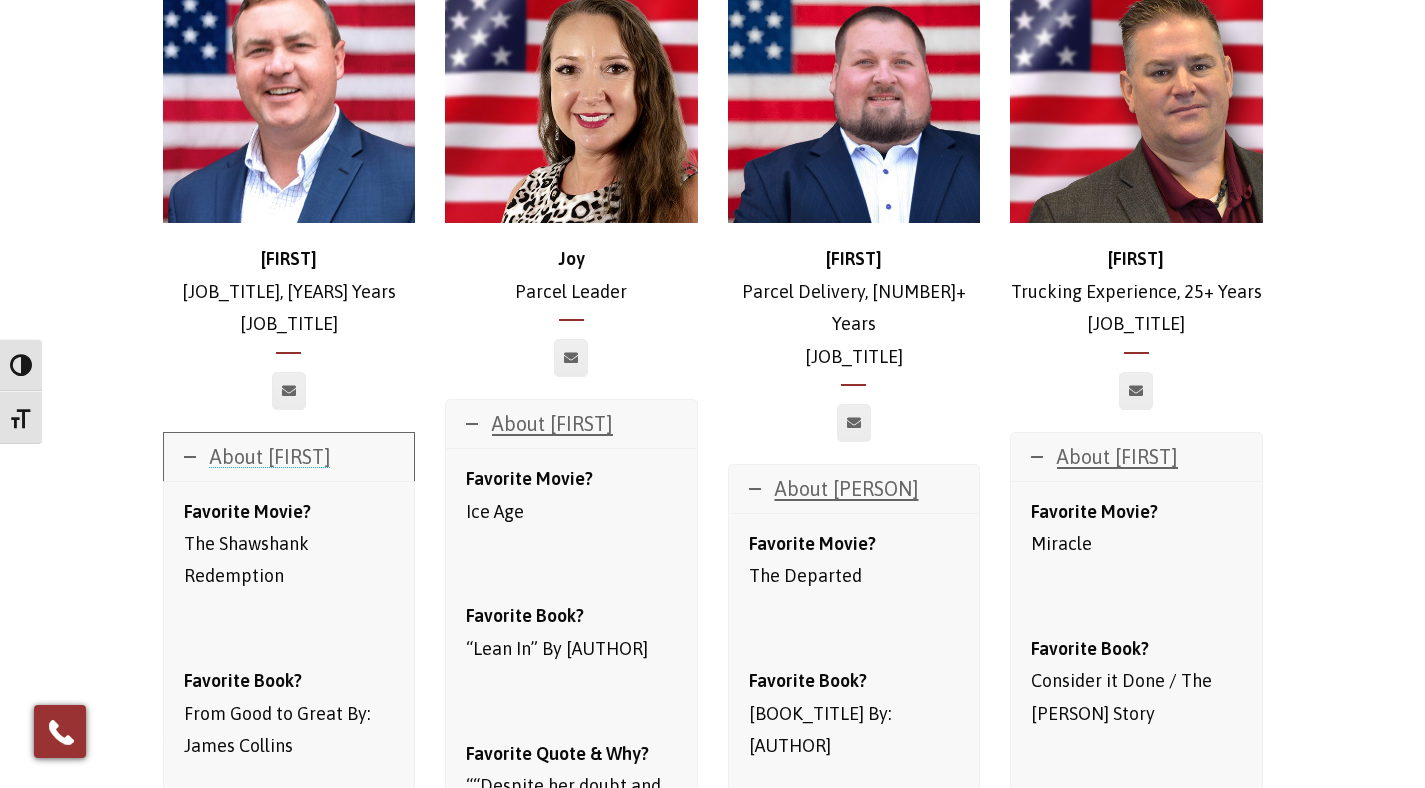 click on "About [FIRST]" at bounding box center (270, 456) 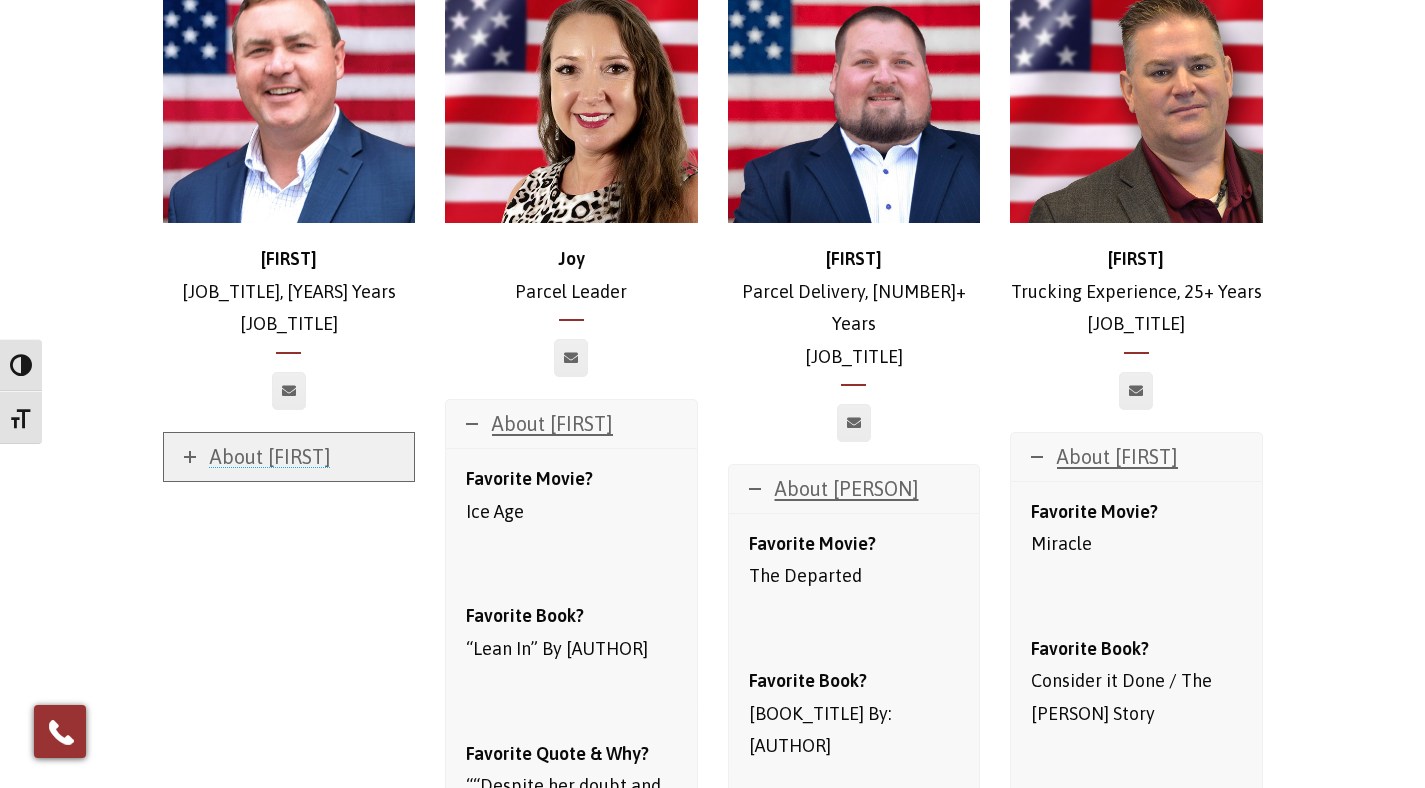 click on "About [FIRST]" at bounding box center [270, 456] 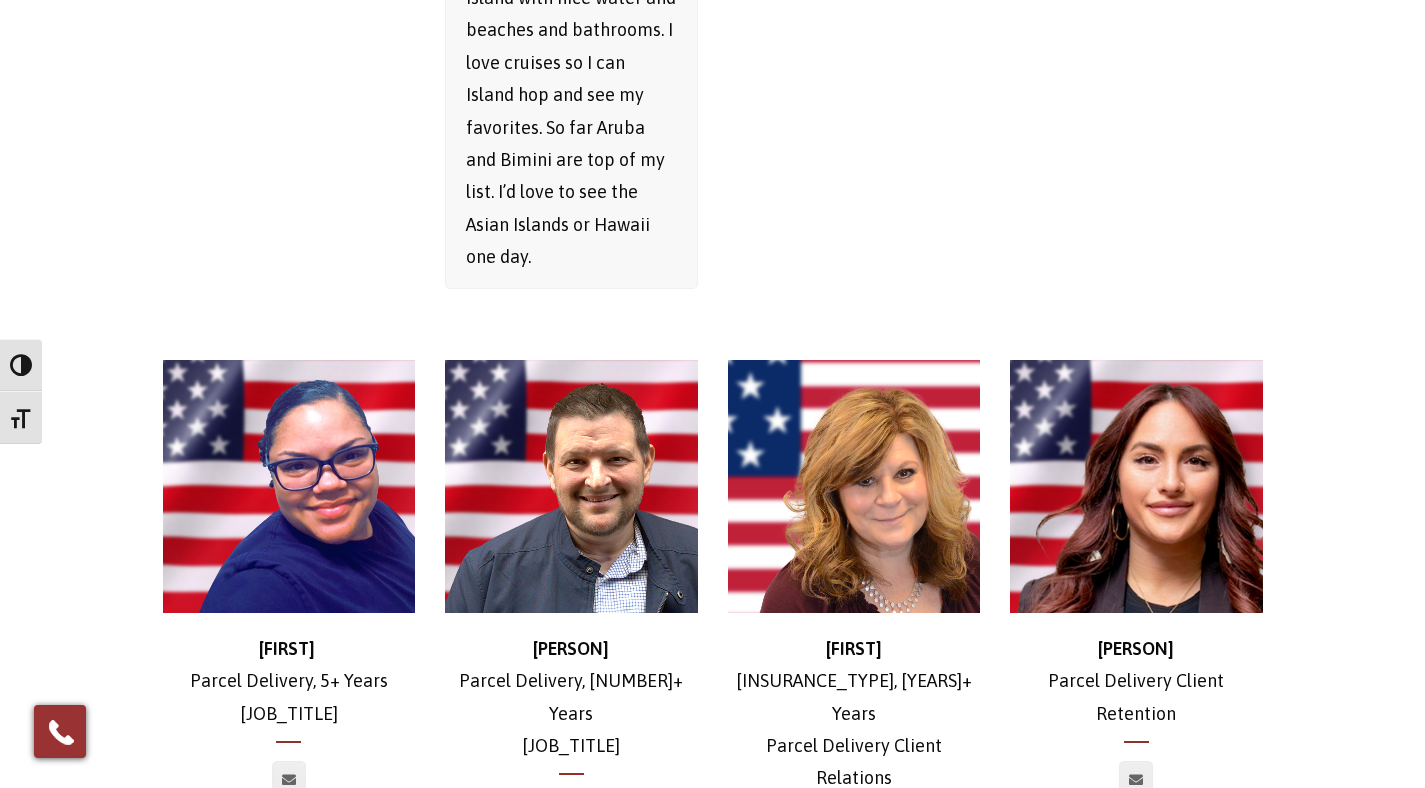 scroll, scrollTop: 9003, scrollLeft: 0, axis: vertical 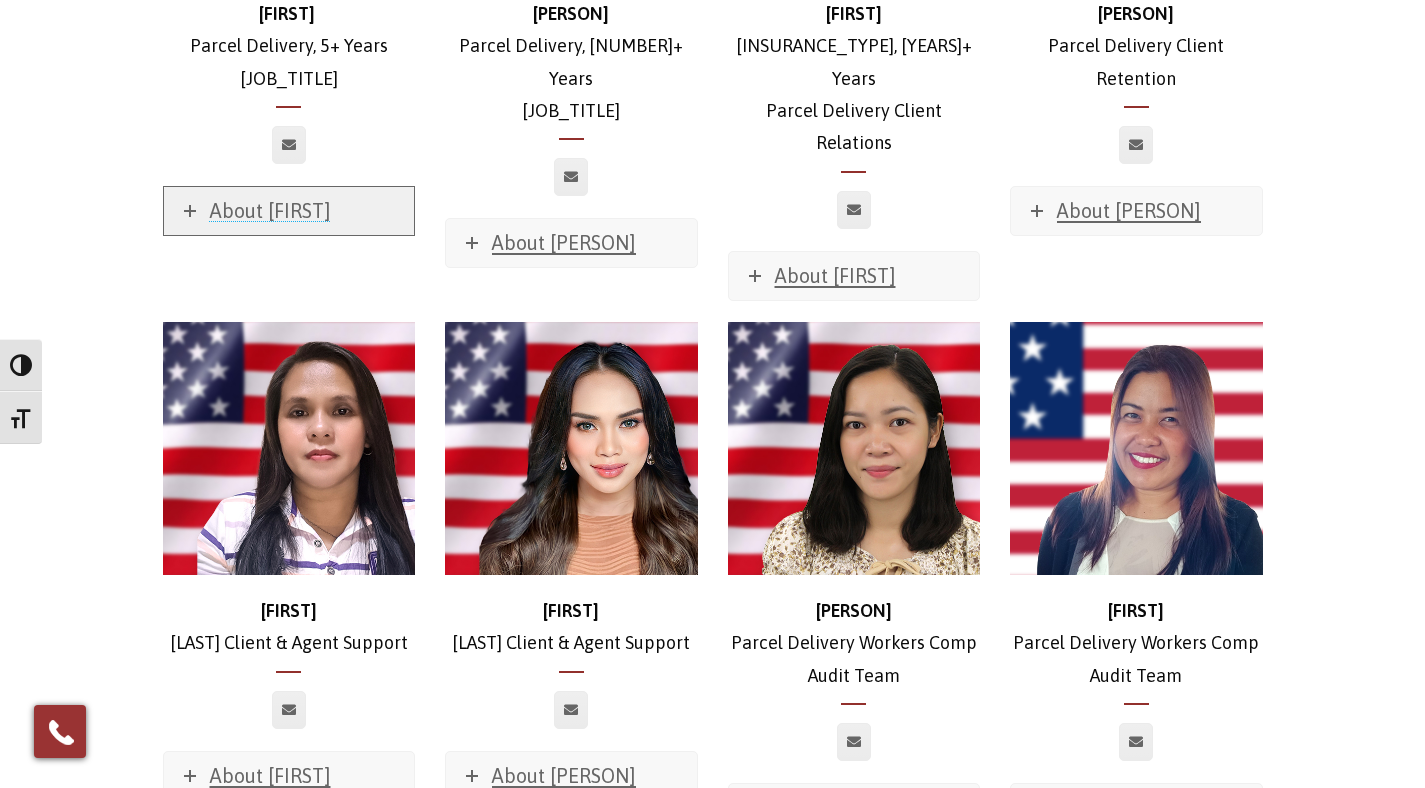 click on "About [FIRST]" at bounding box center (270, 210) 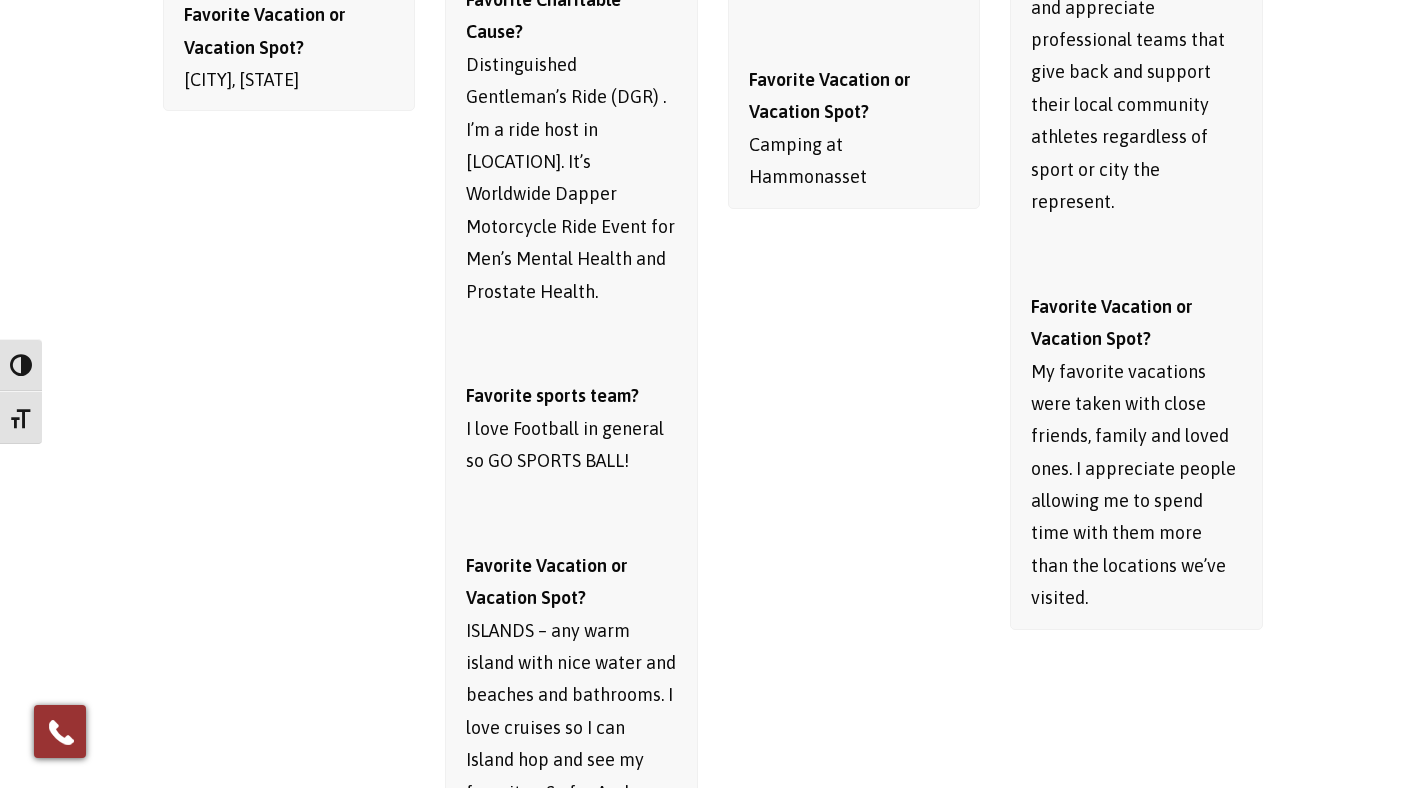scroll, scrollTop: 6878, scrollLeft: 0, axis: vertical 